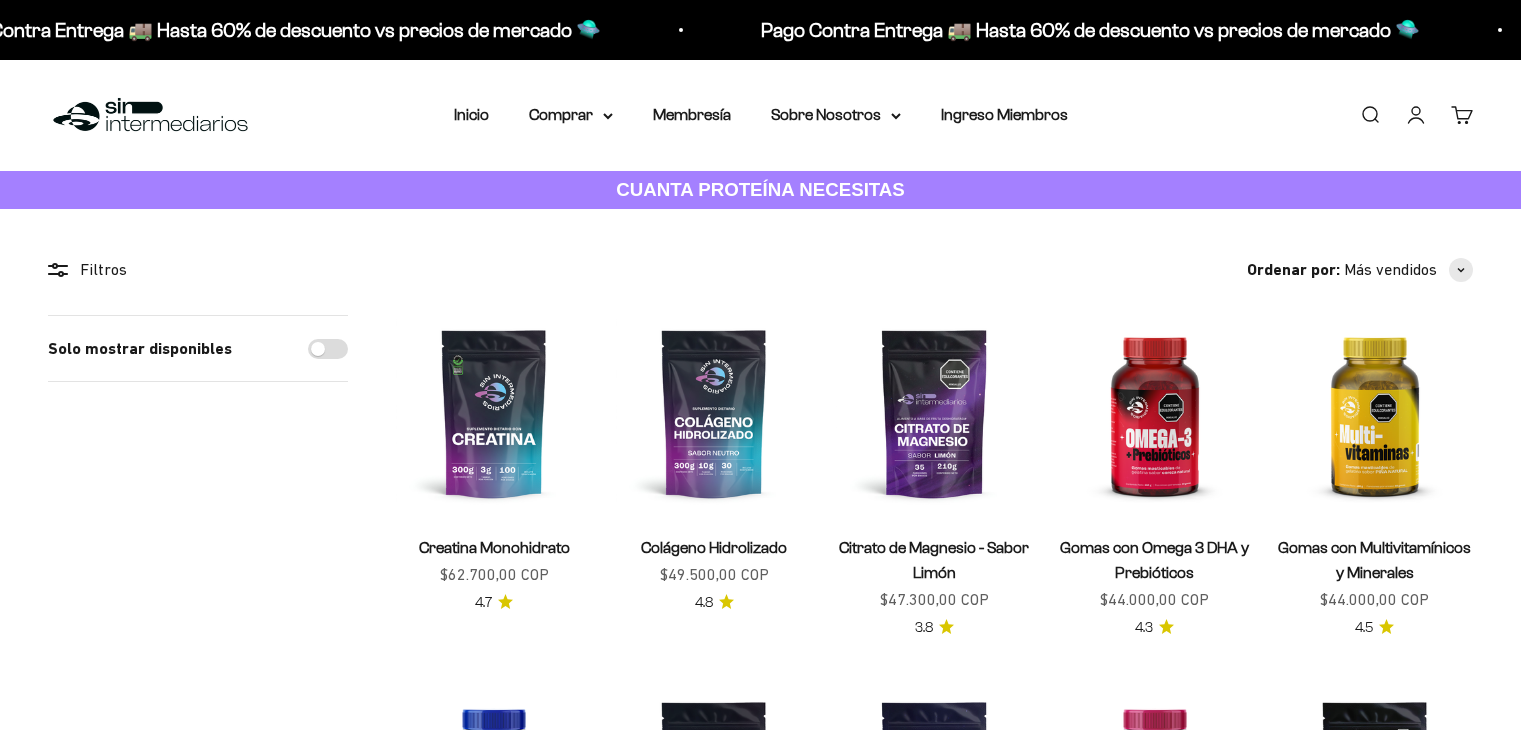 scroll, scrollTop: 0, scrollLeft: 0, axis: both 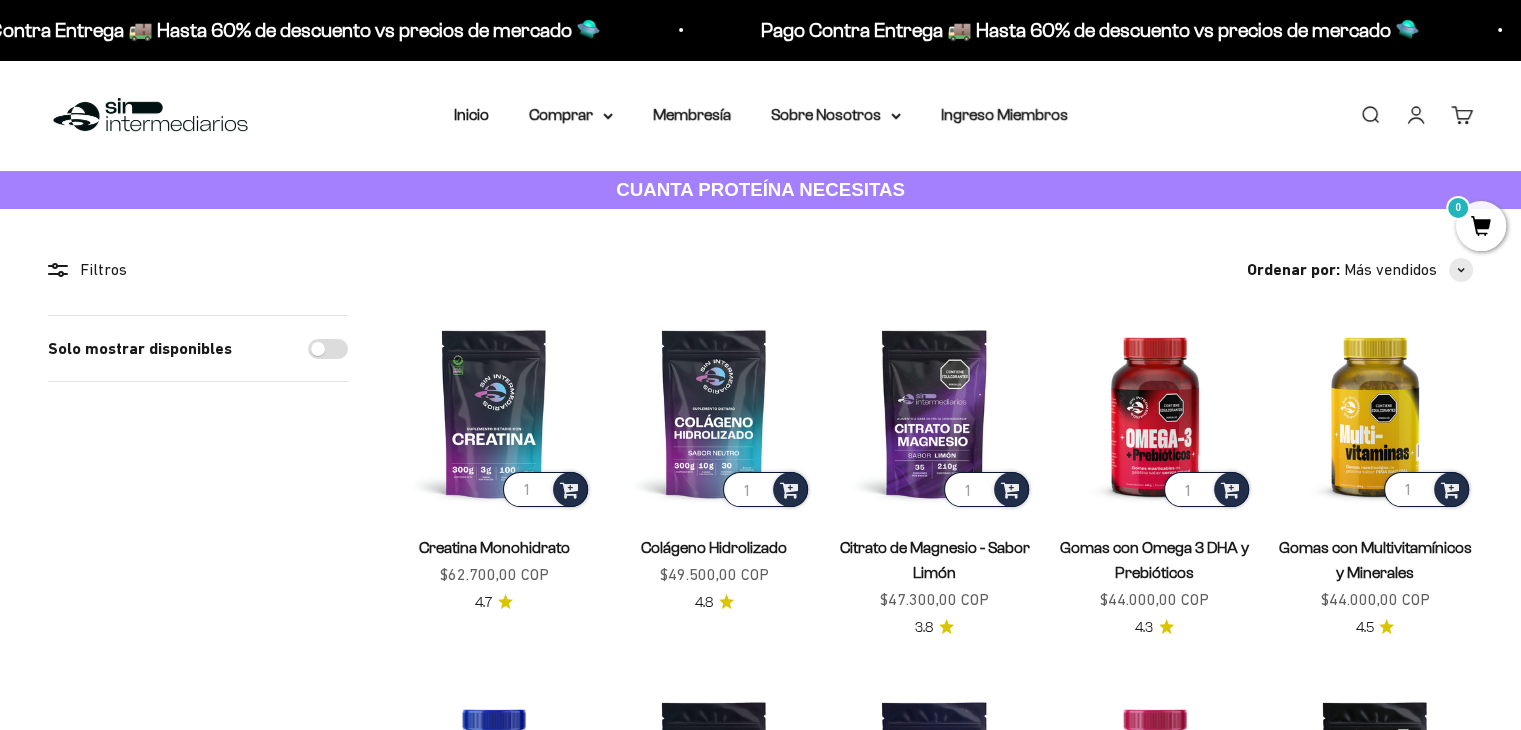 drag, startPoint x: 440, startPoint y: 580, endPoint x: 593, endPoint y: 563, distance: 153.94154 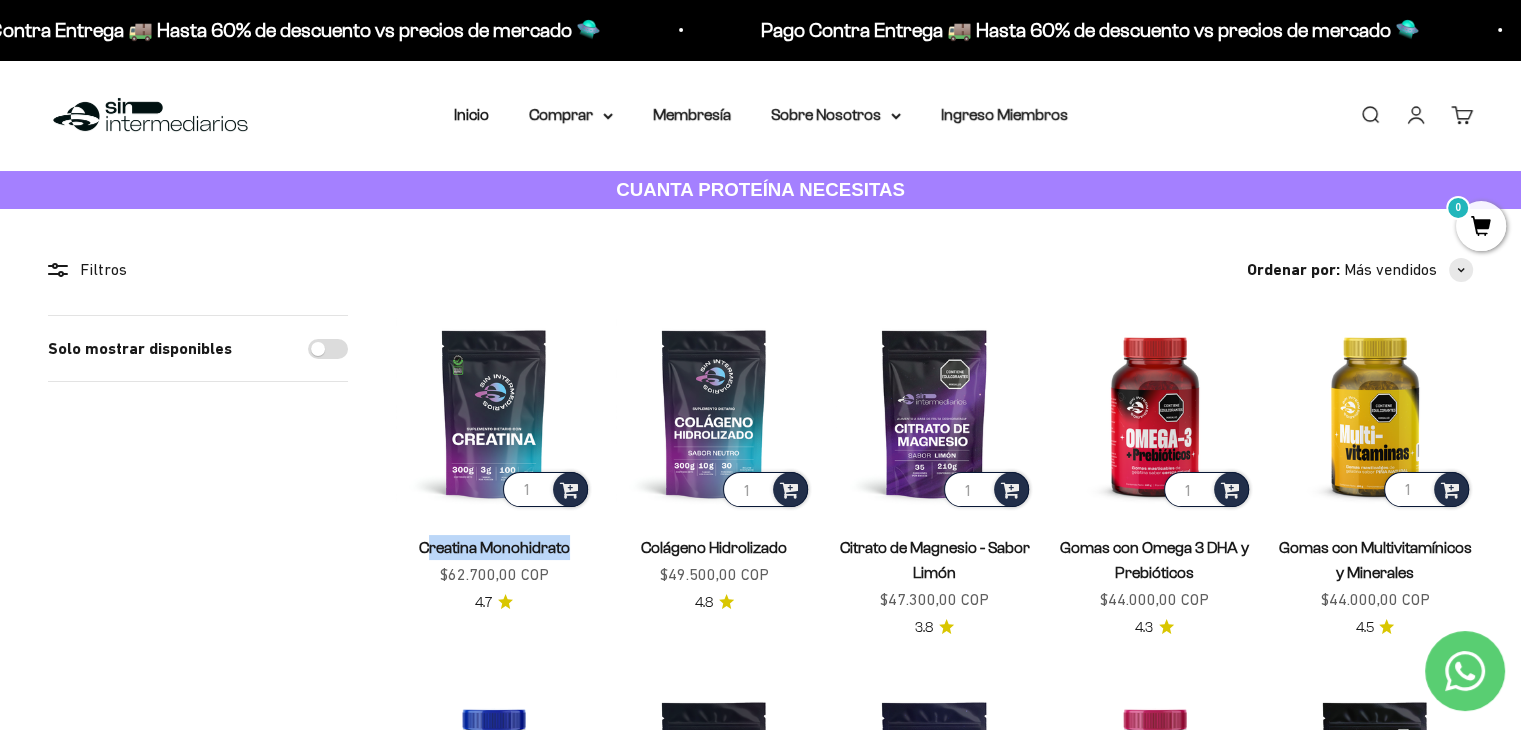 drag, startPoint x: 431, startPoint y: 564, endPoint x: 579, endPoint y: 569, distance: 148.08444 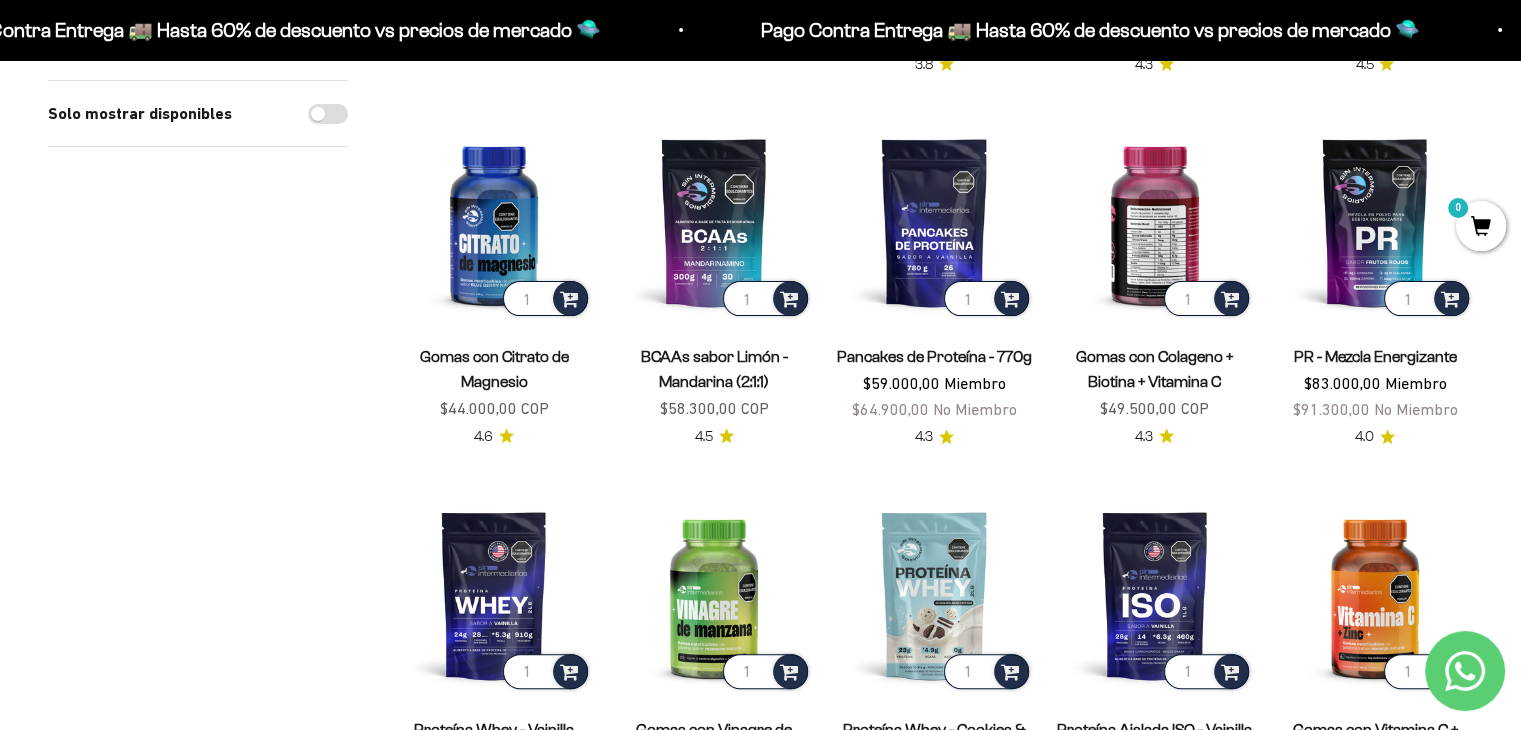 scroll, scrollTop: 500, scrollLeft: 0, axis: vertical 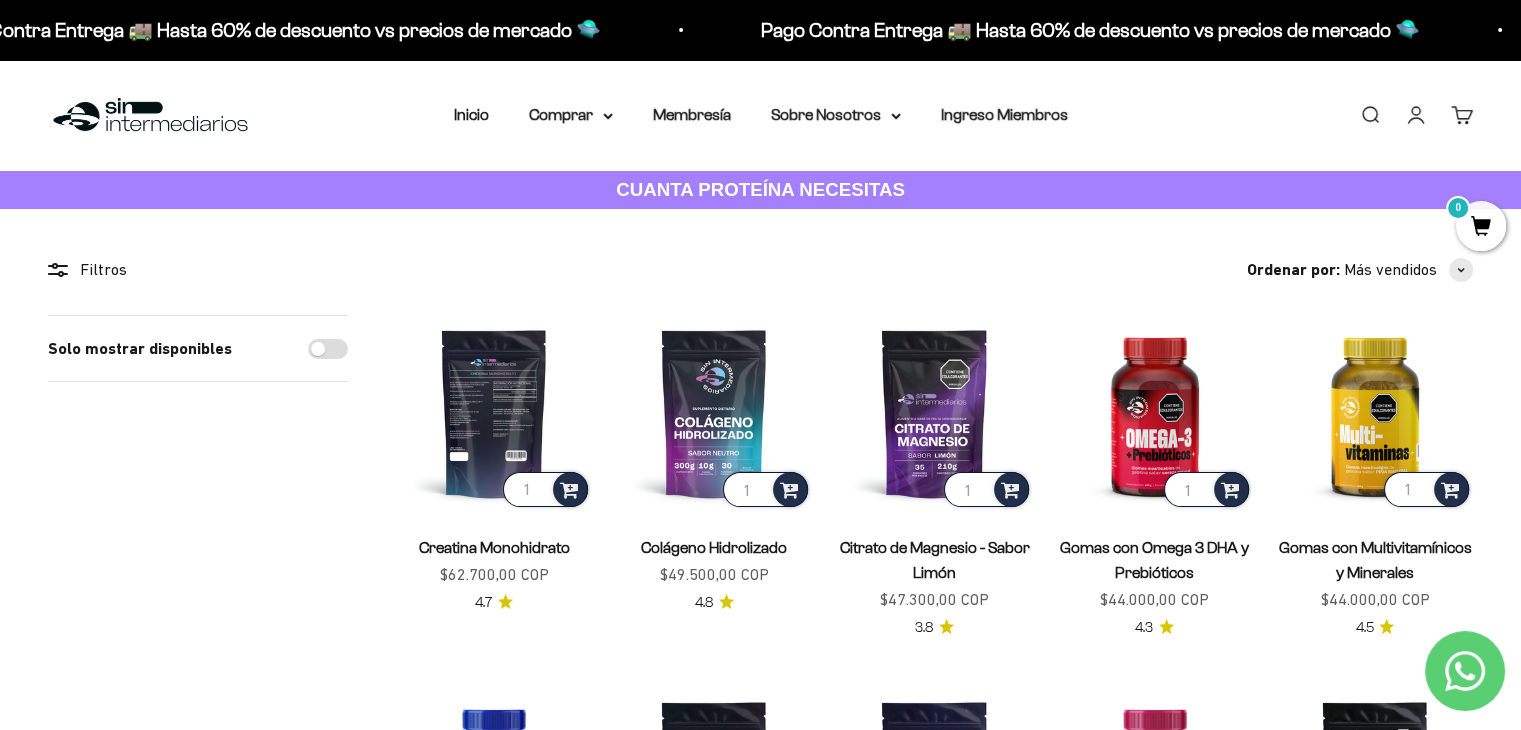 click at bounding box center (494, 413) 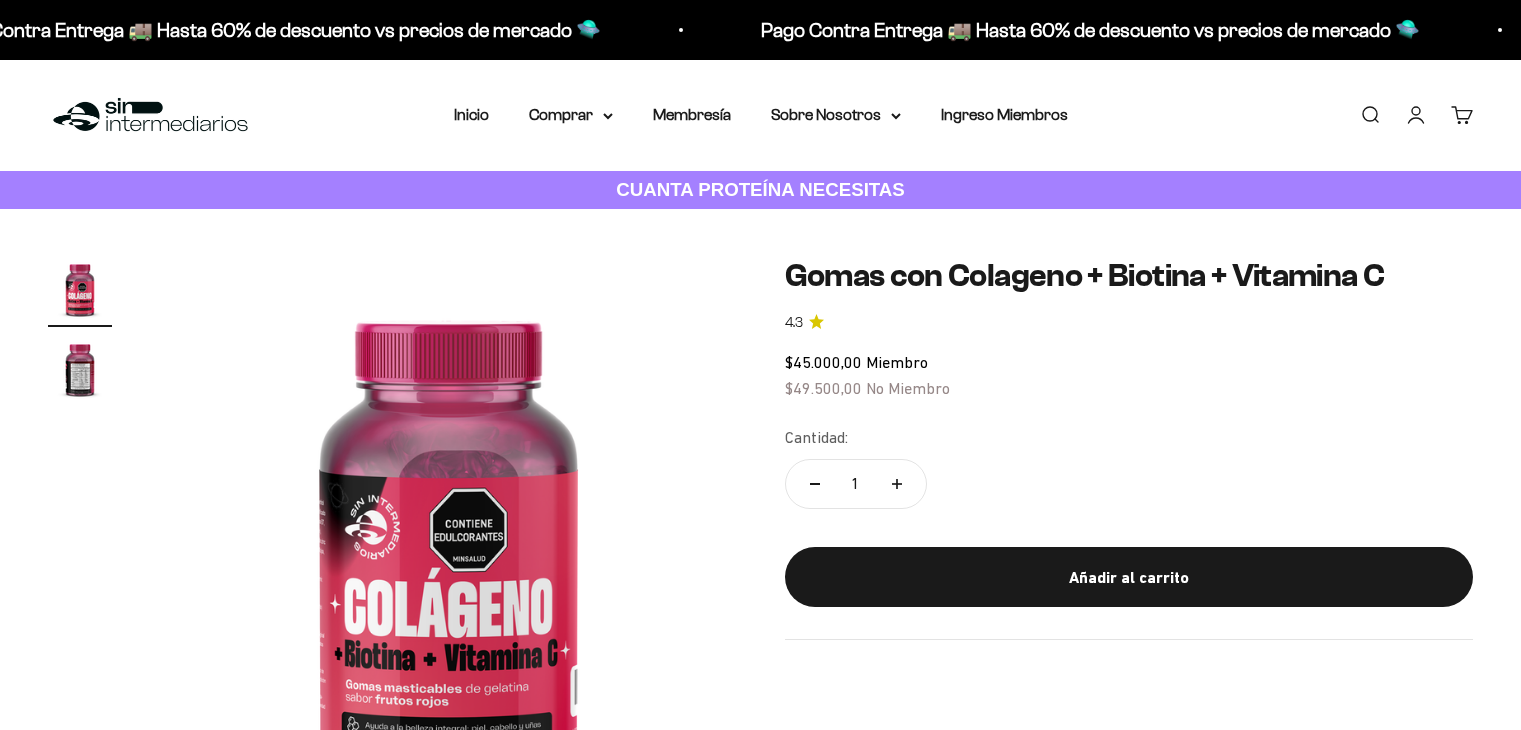 scroll, scrollTop: 0, scrollLeft: 0, axis: both 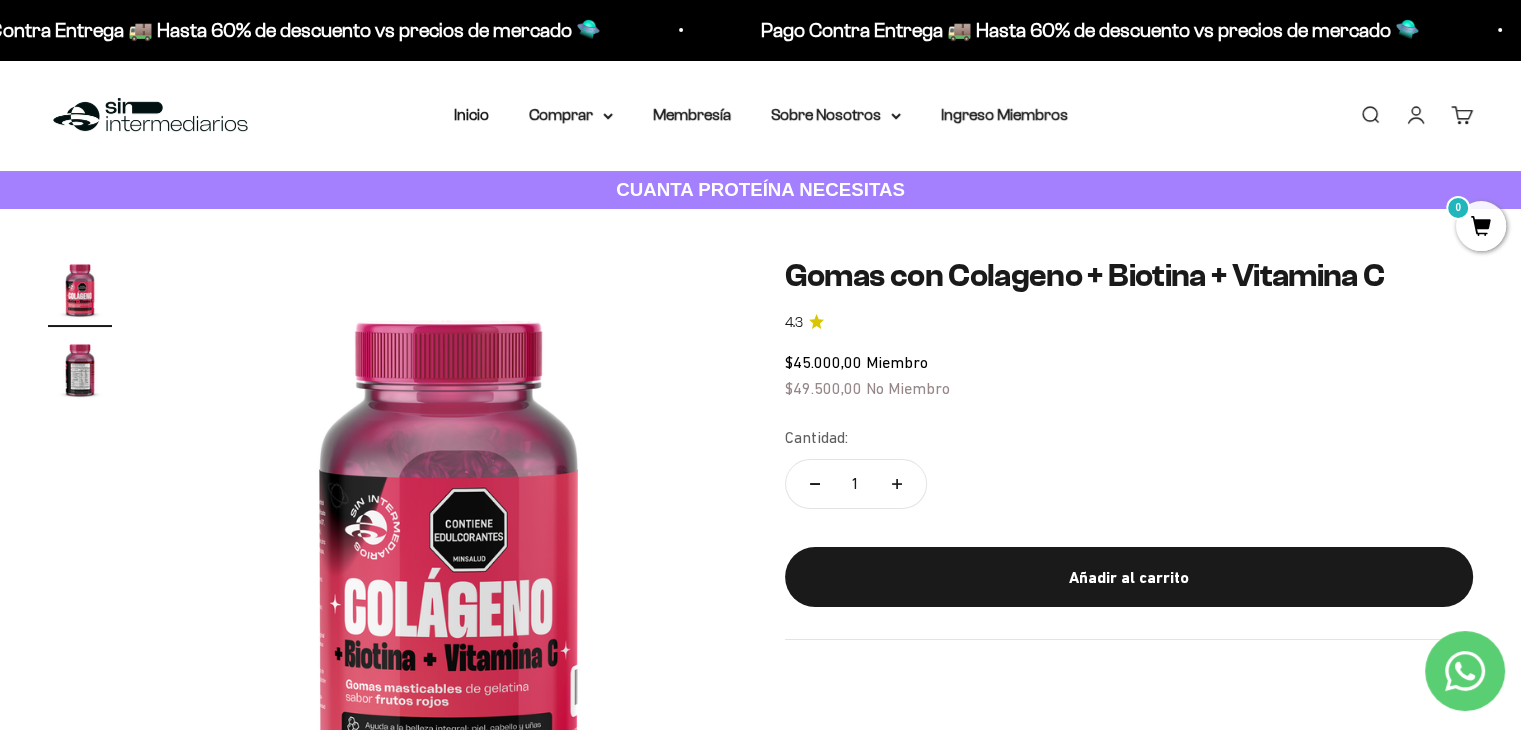 click at bounding box center [80, 369] 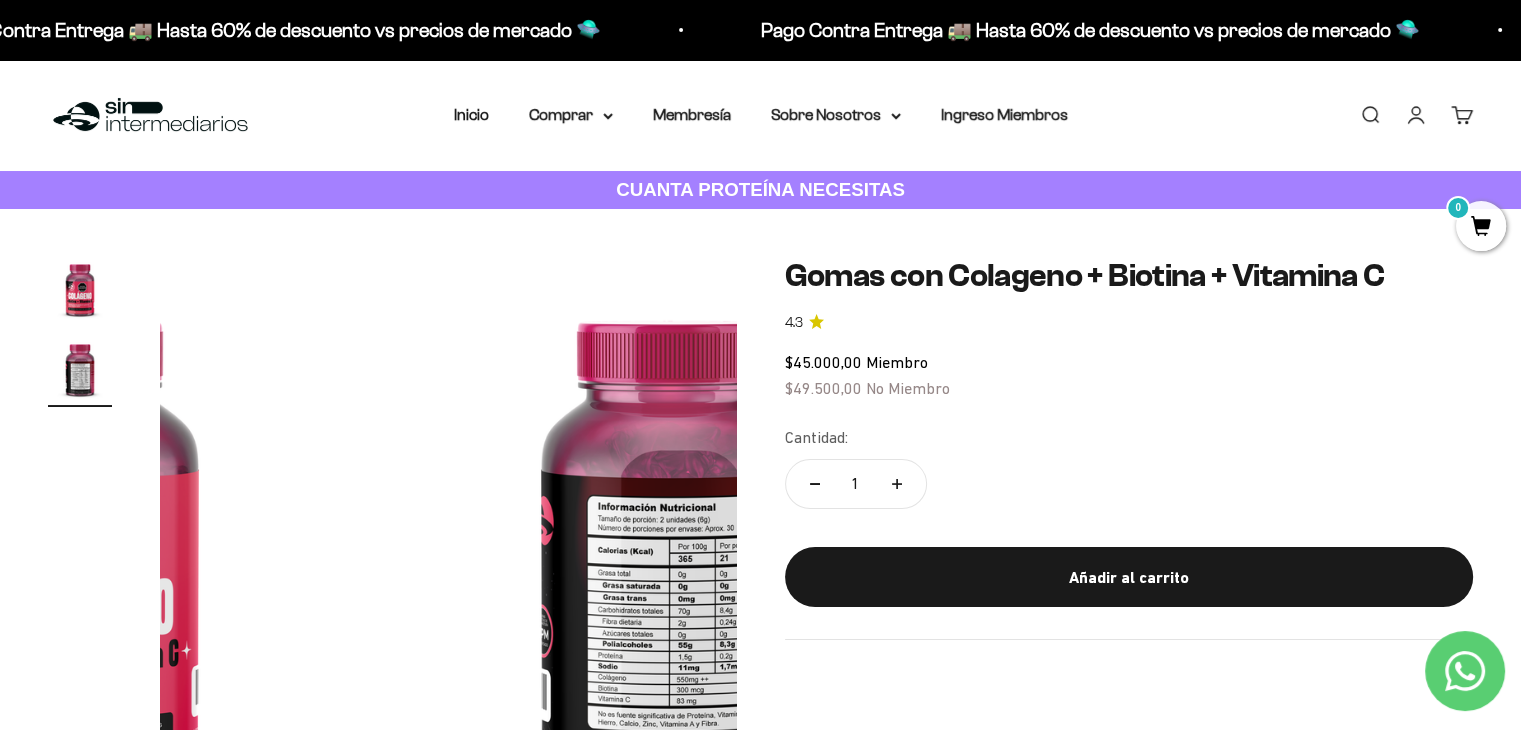 scroll, scrollTop: 0, scrollLeft: 593, axis: horizontal 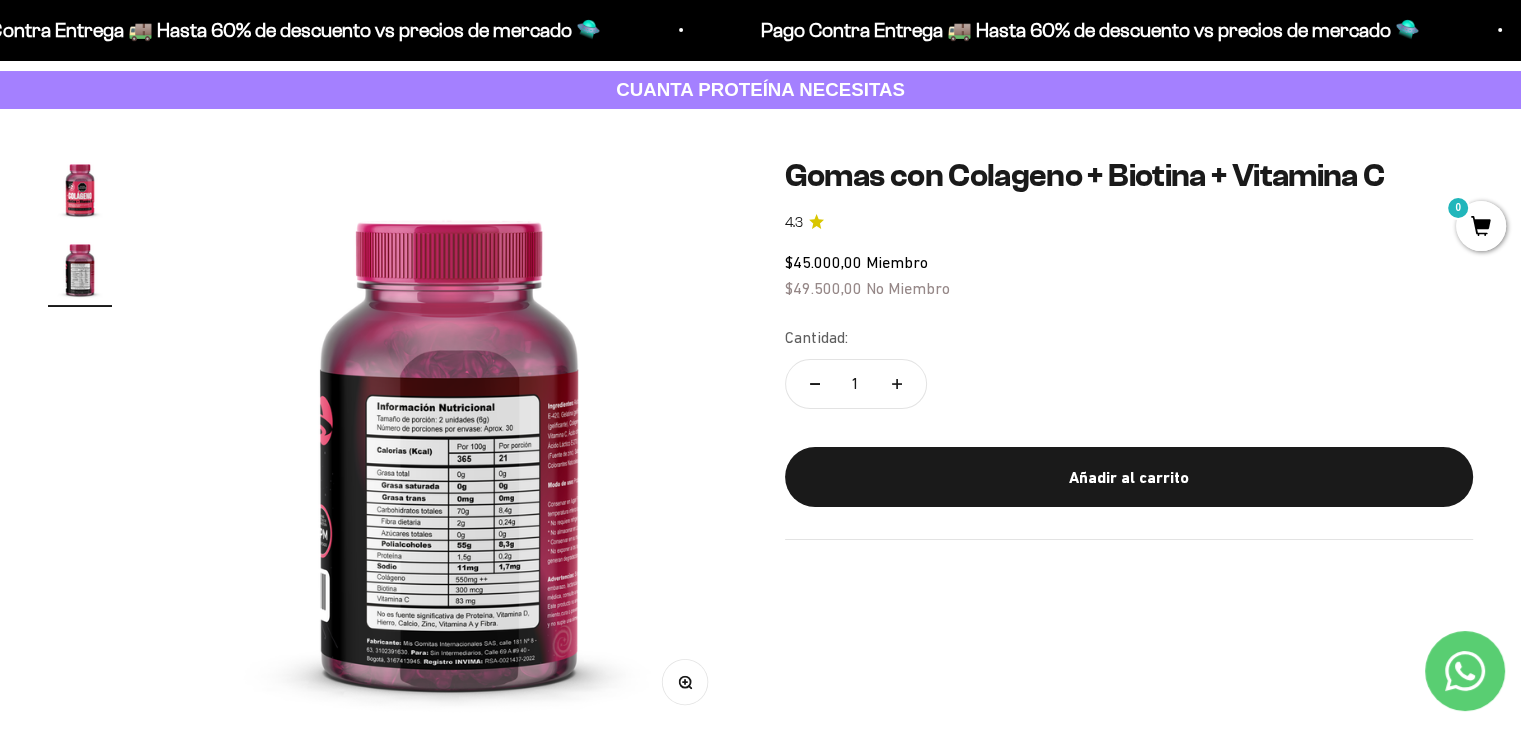 click at bounding box center [80, 189] 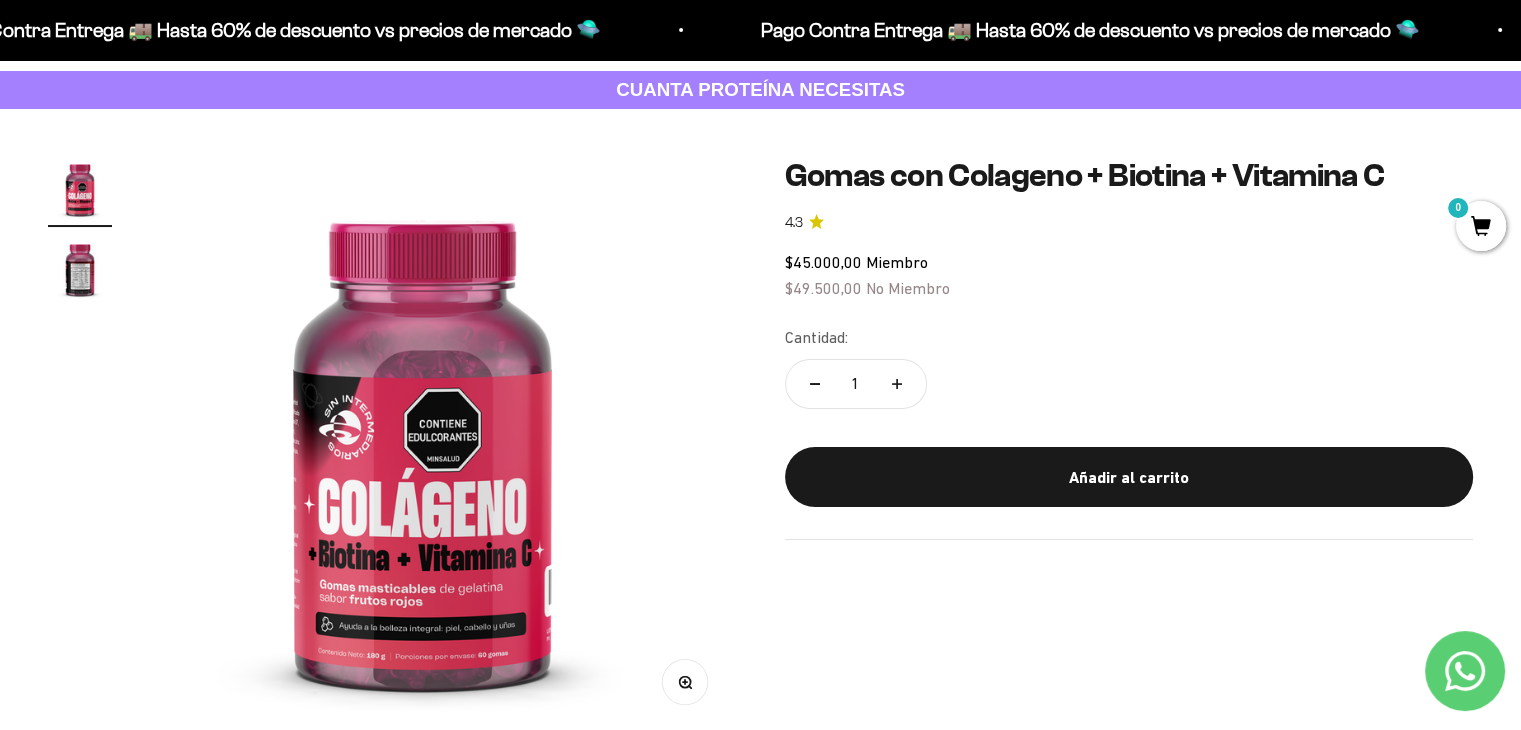 scroll, scrollTop: 0, scrollLeft: 0, axis: both 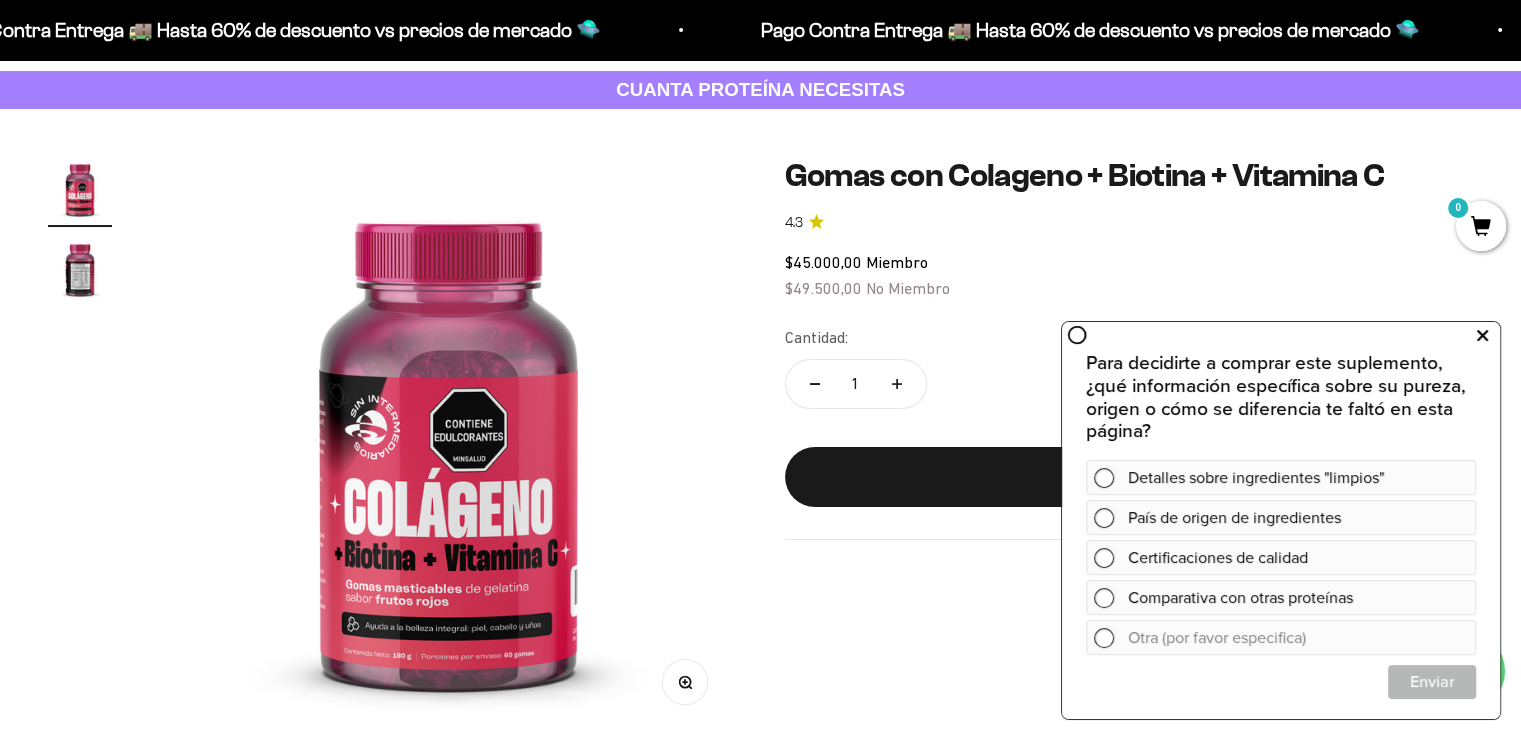 click at bounding box center [1482, 336] 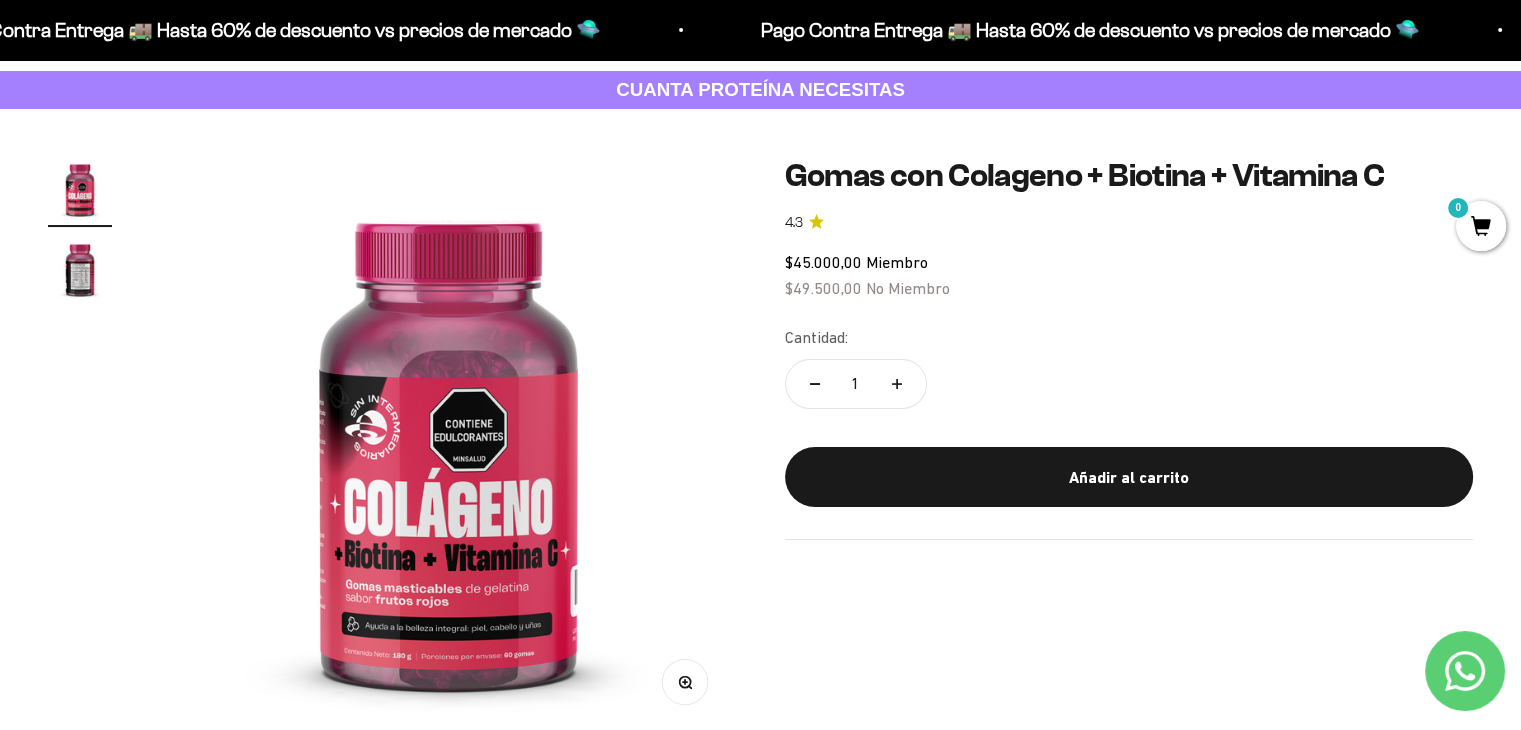 click at bounding box center [448, 445] 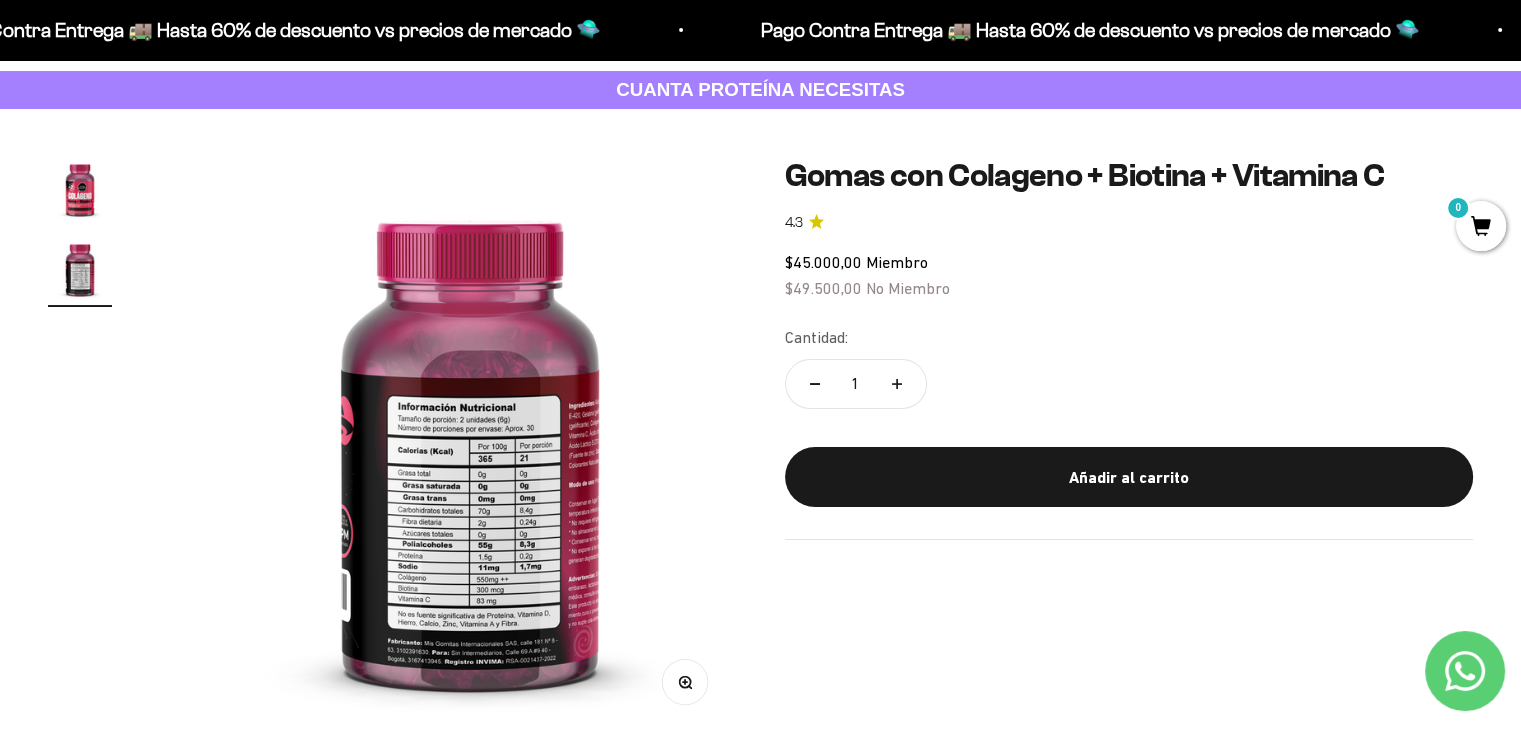scroll, scrollTop: 0, scrollLeft: 600, axis: horizontal 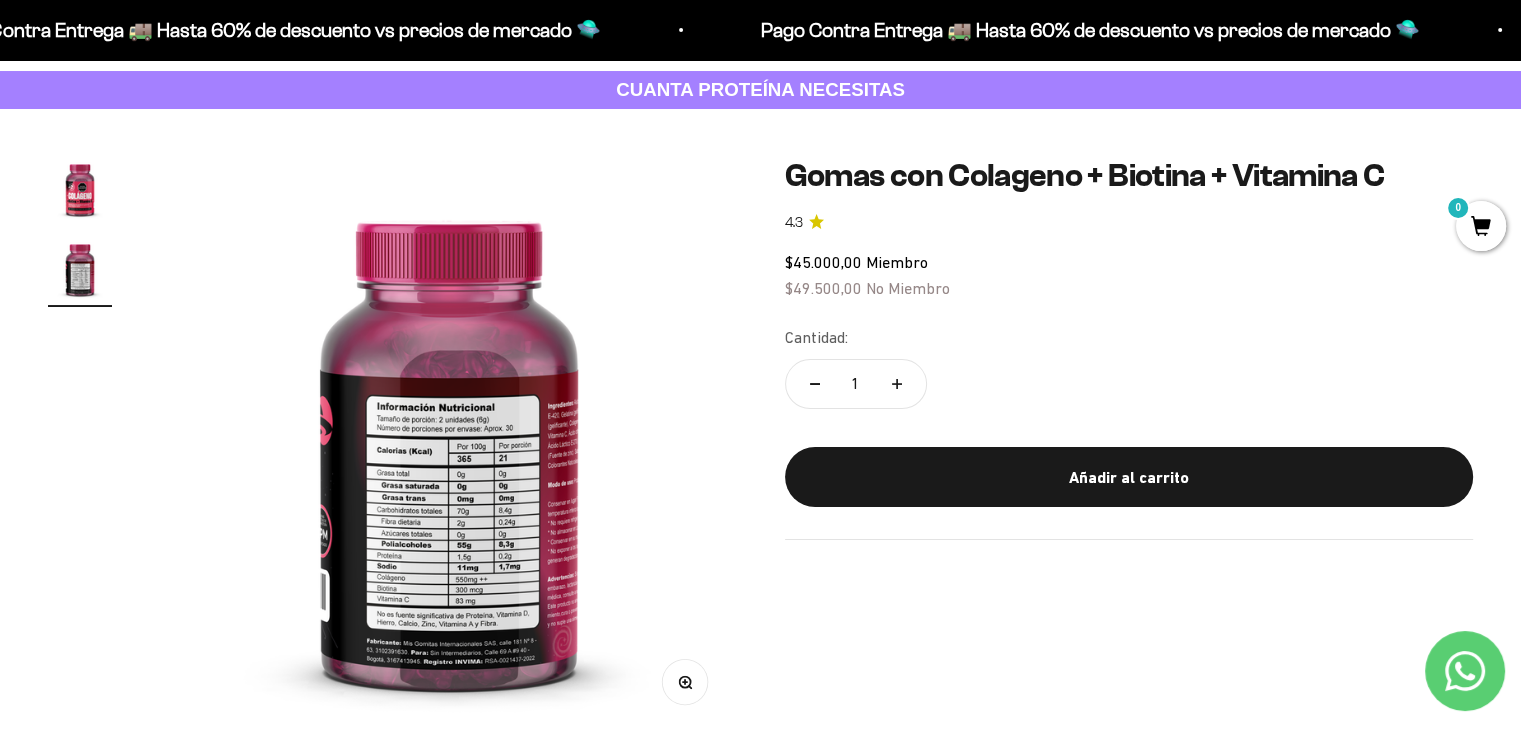 click at bounding box center (449, 445) 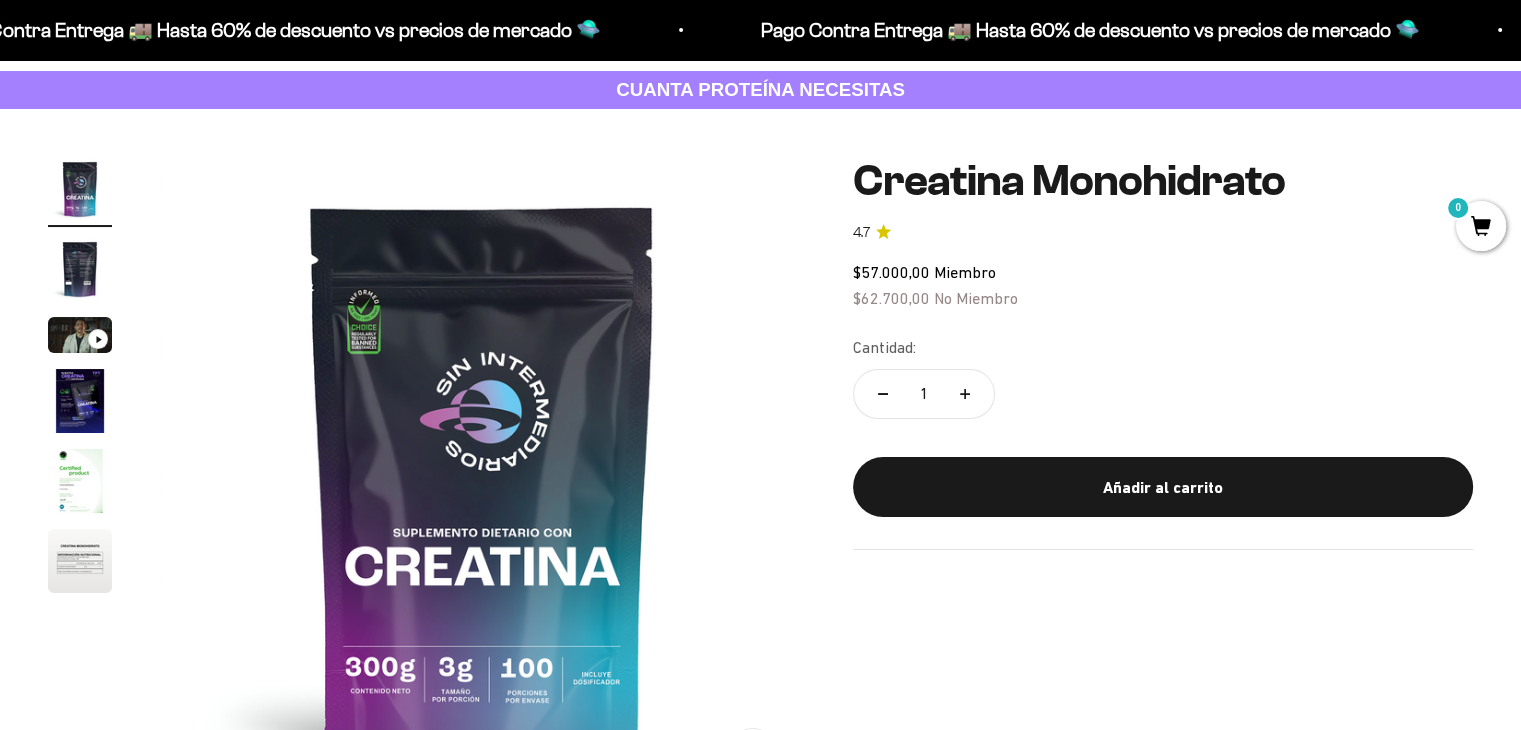 scroll, scrollTop: 100, scrollLeft: 0, axis: vertical 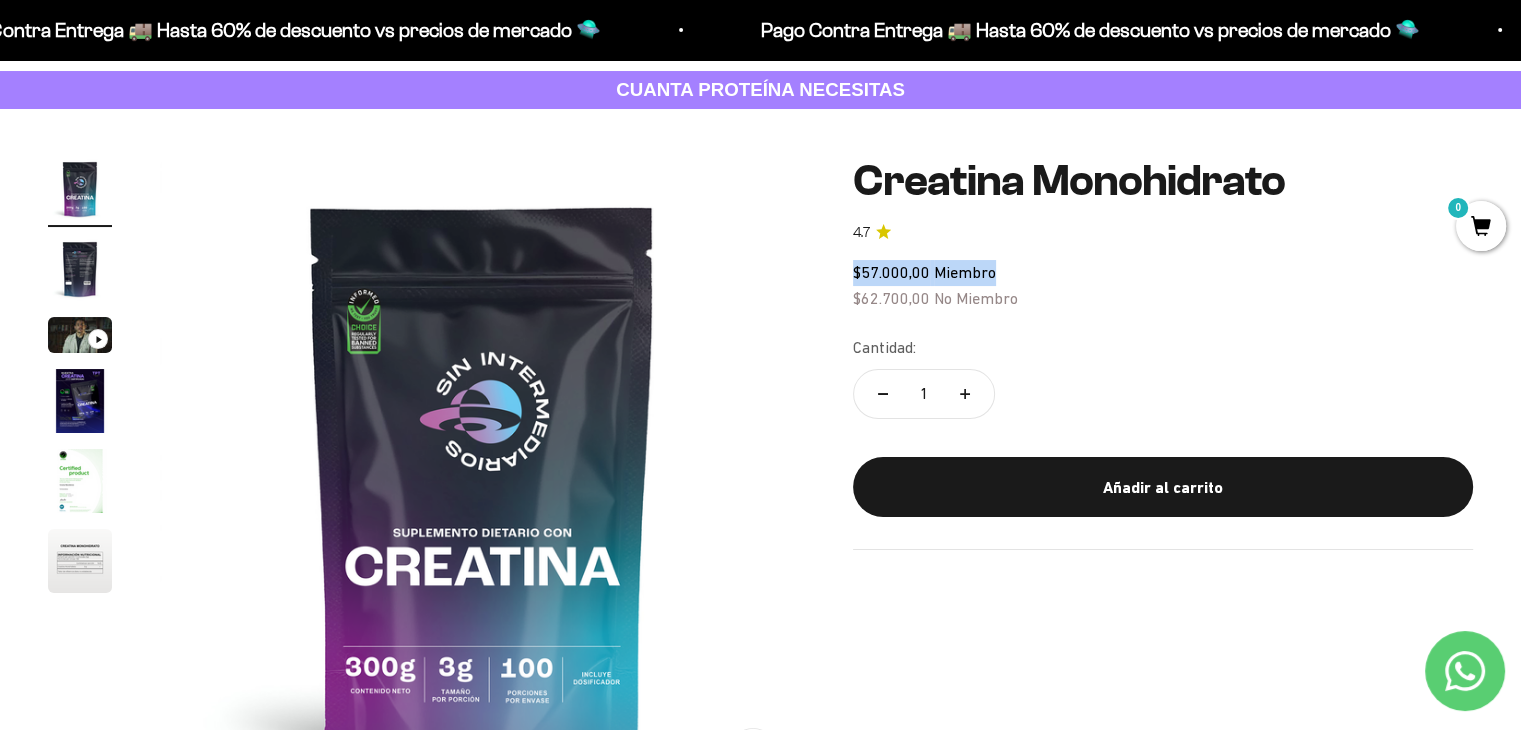drag, startPoint x: 996, startPoint y: 277, endPoint x: 856, endPoint y: 269, distance: 140.22838 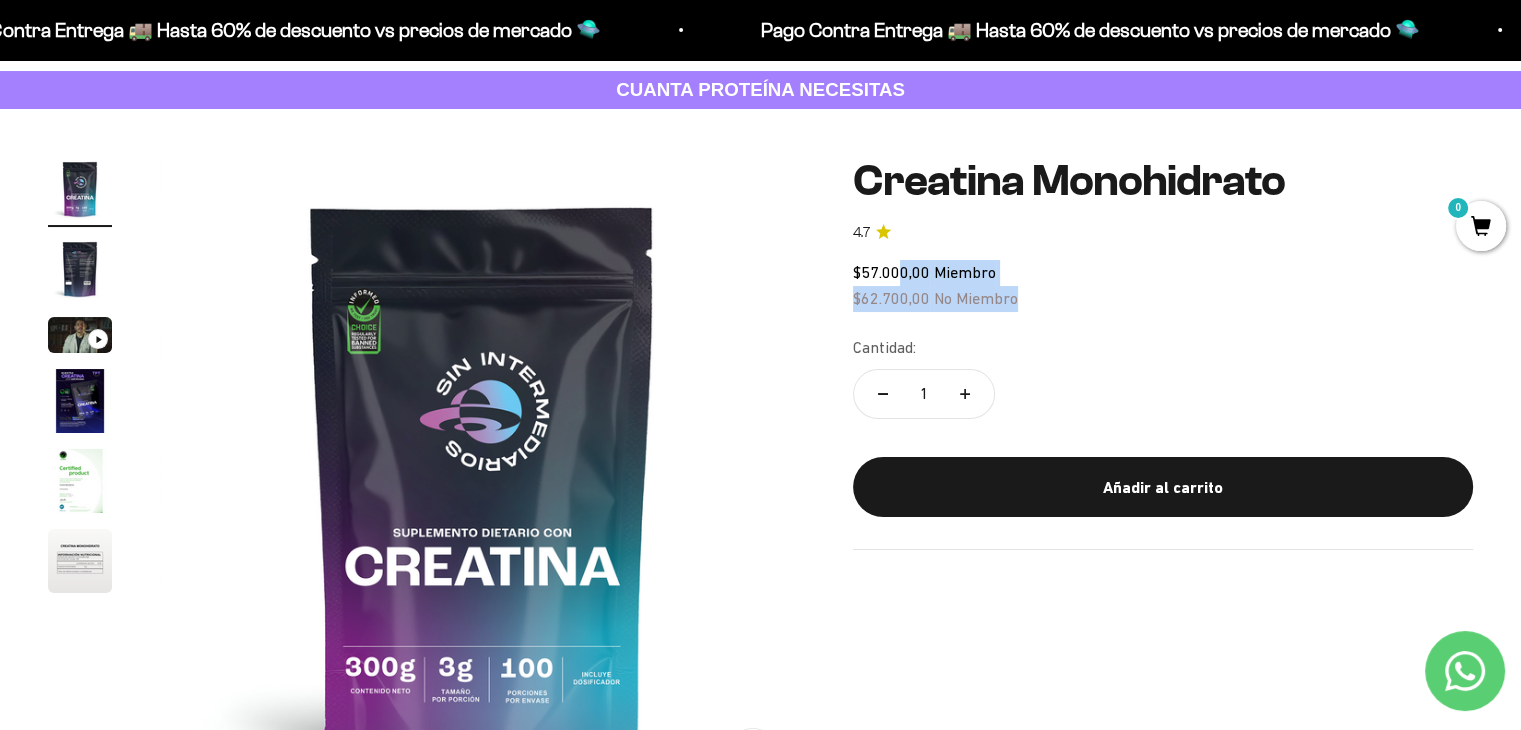 drag, startPoint x: 1060, startPoint y: 298, endPoint x: 894, endPoint y: 277, distance: 167.32304 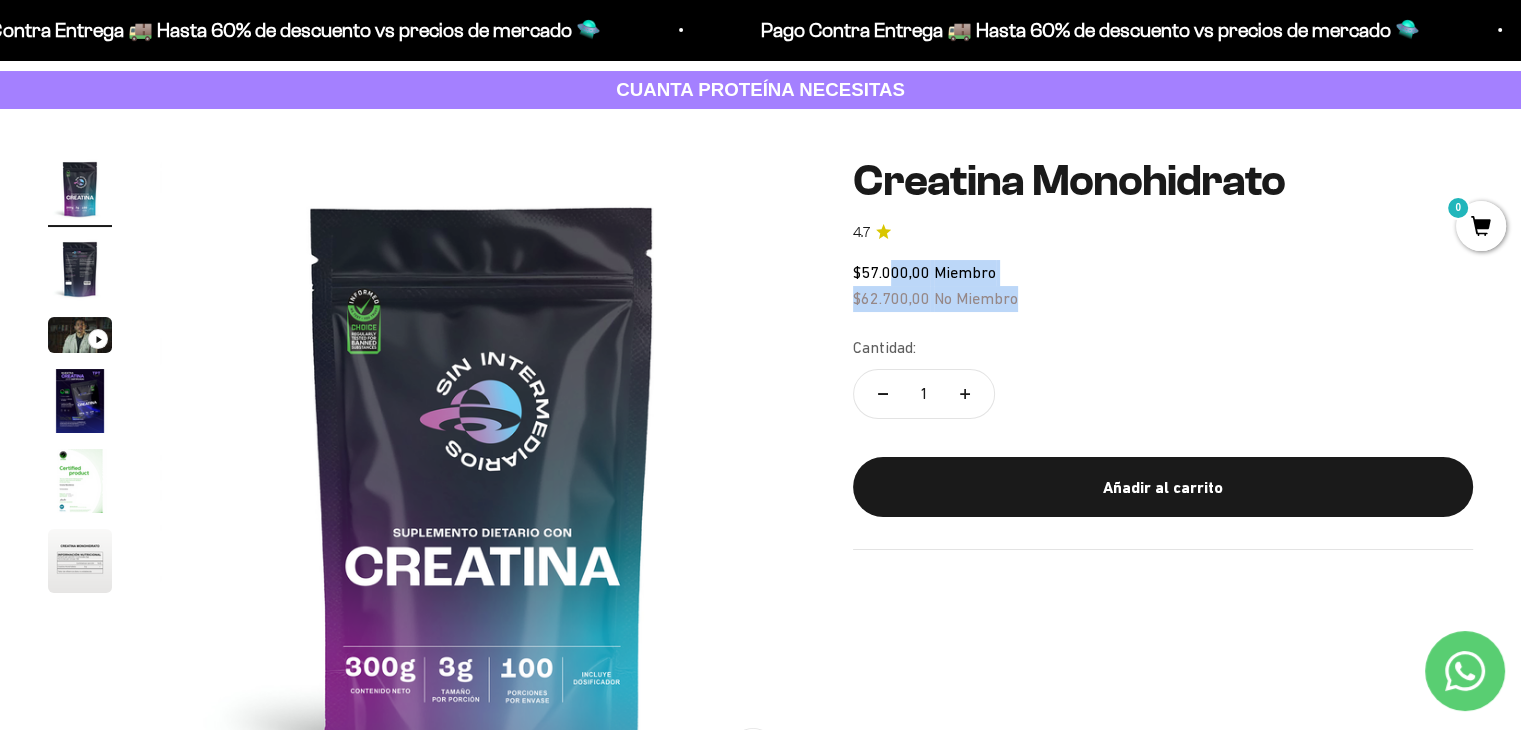 click on "$57.000,00   Miembro $62.700,00   No Miembro" 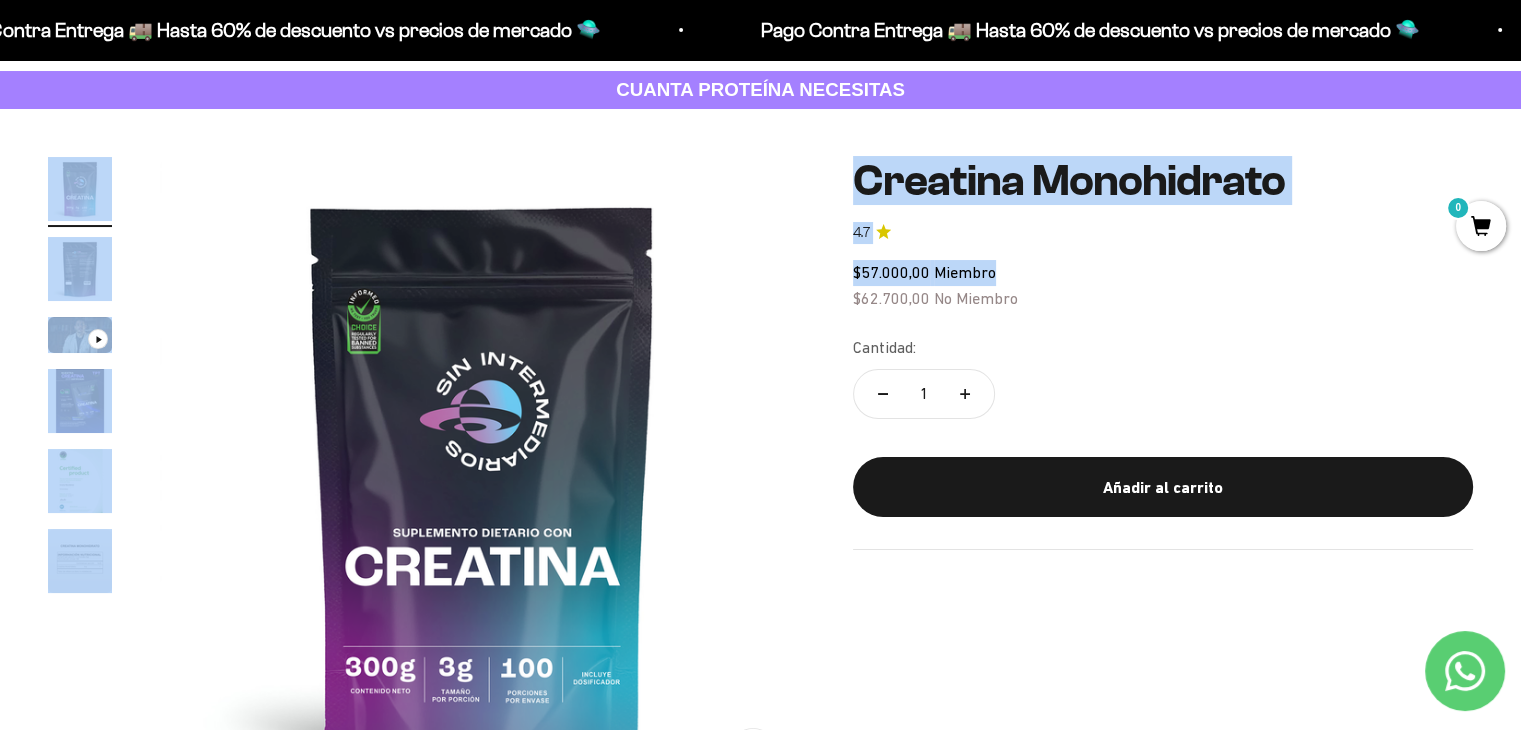 drag, startPoint x: 939, startPoint y: 278, endPoint x: 825, endPoint y: 285, distance: 114.21471 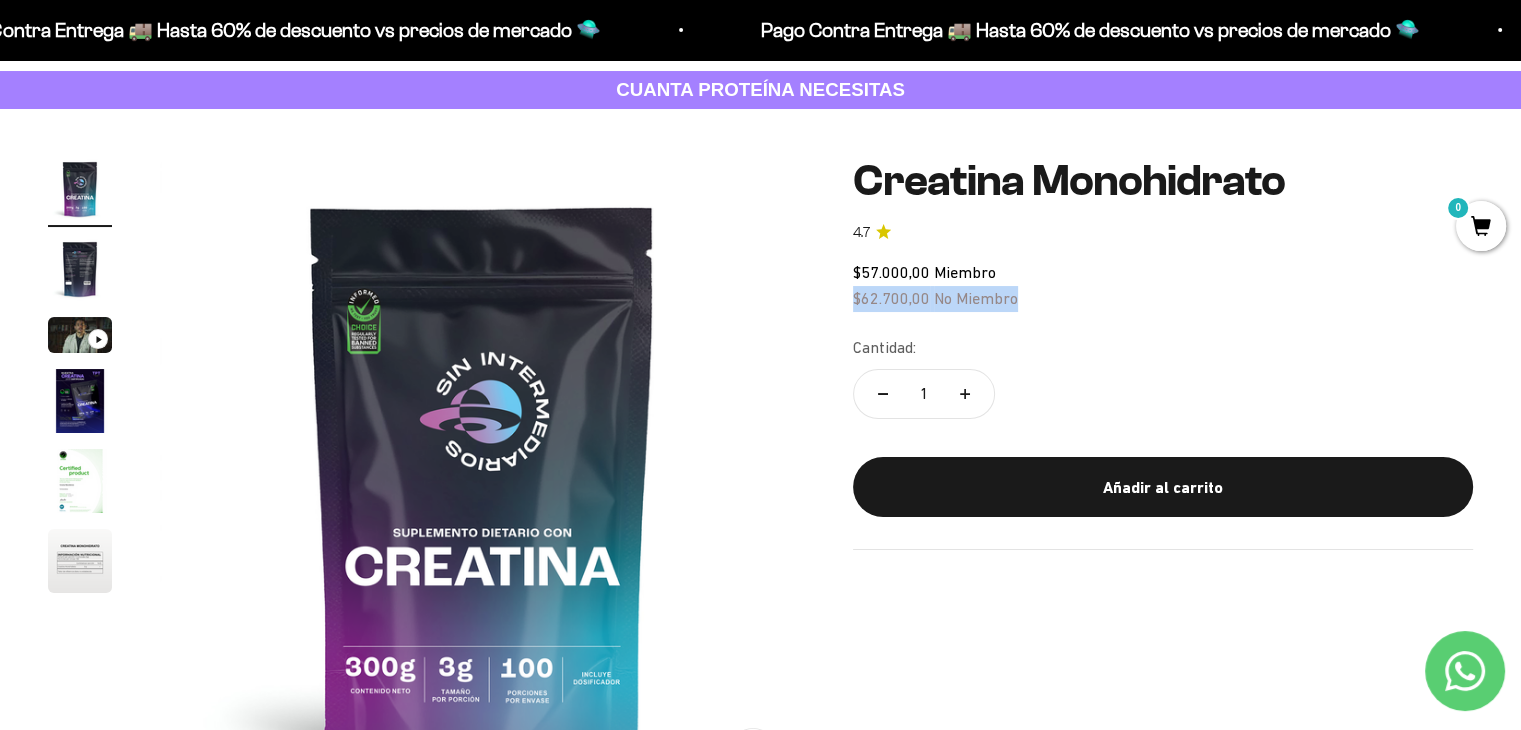 drag, startPoint x: 1050, startPoint y: 306, endPoint x: 830, endPoint y: 296, distance: 220.22716 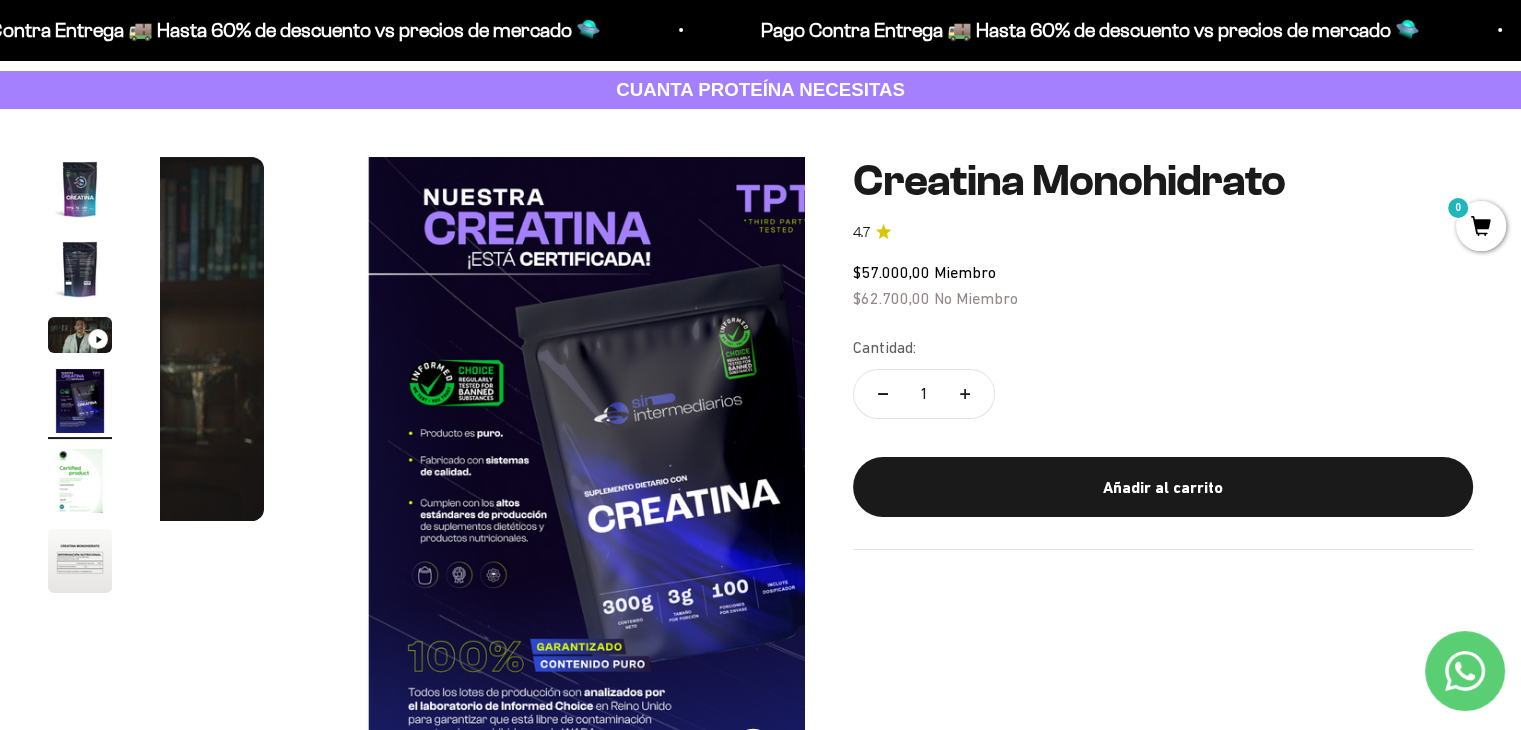scroll, scrollTop: 0, scrollLeft: 2008, axis: horizontal 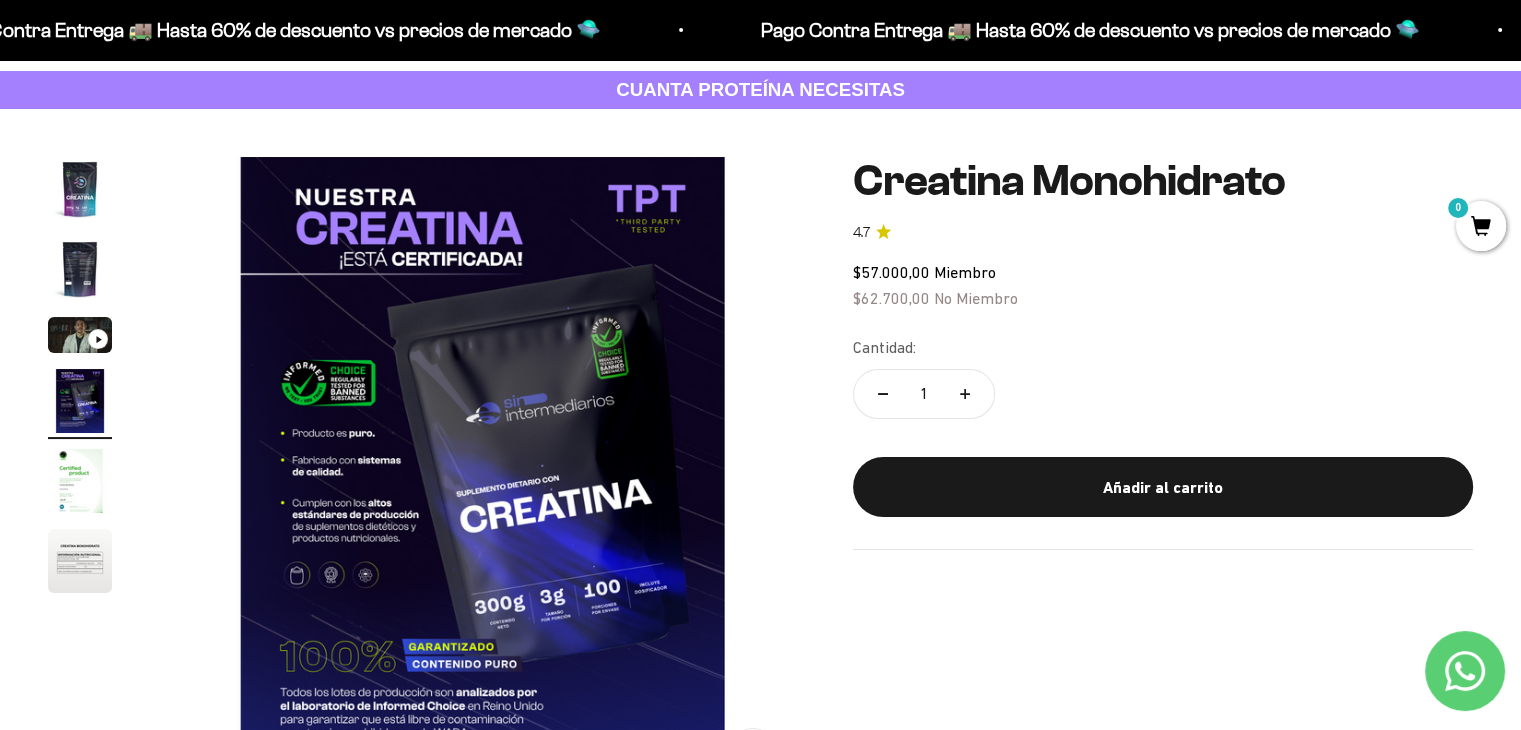 click at bounding box center (80, 269) 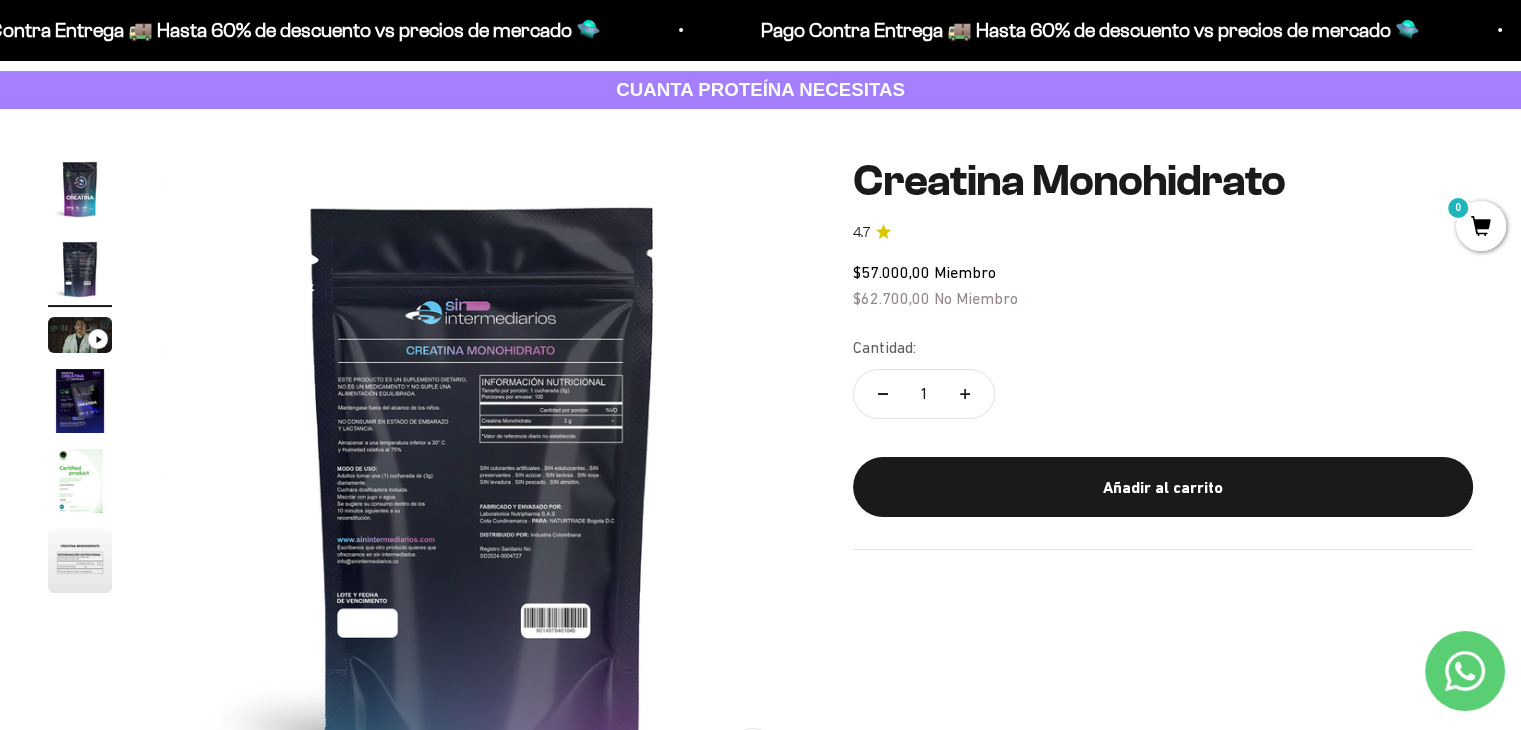 click at bounding box center [80, 189] 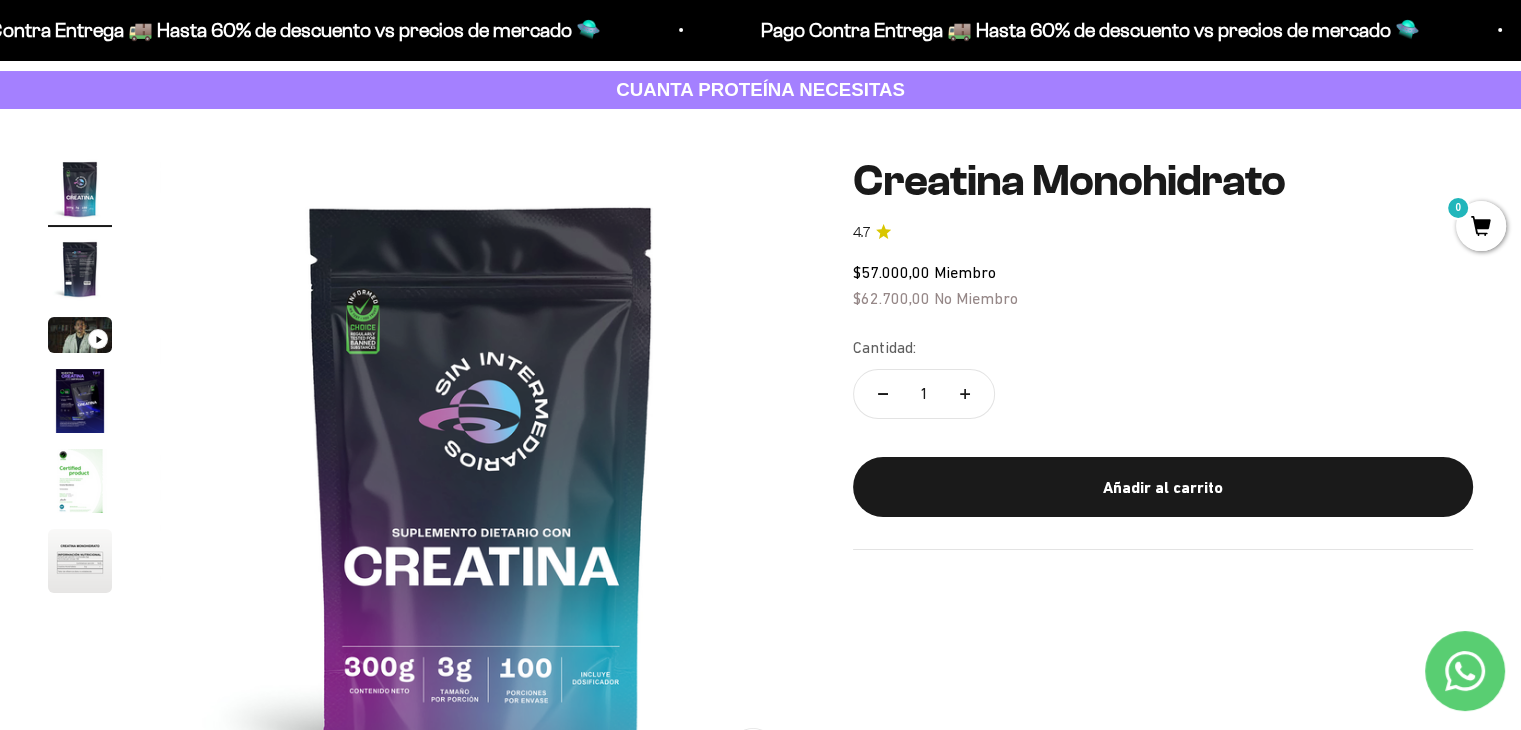 scroll, scrollTop: 0, scrollLeft: 0, axis: both 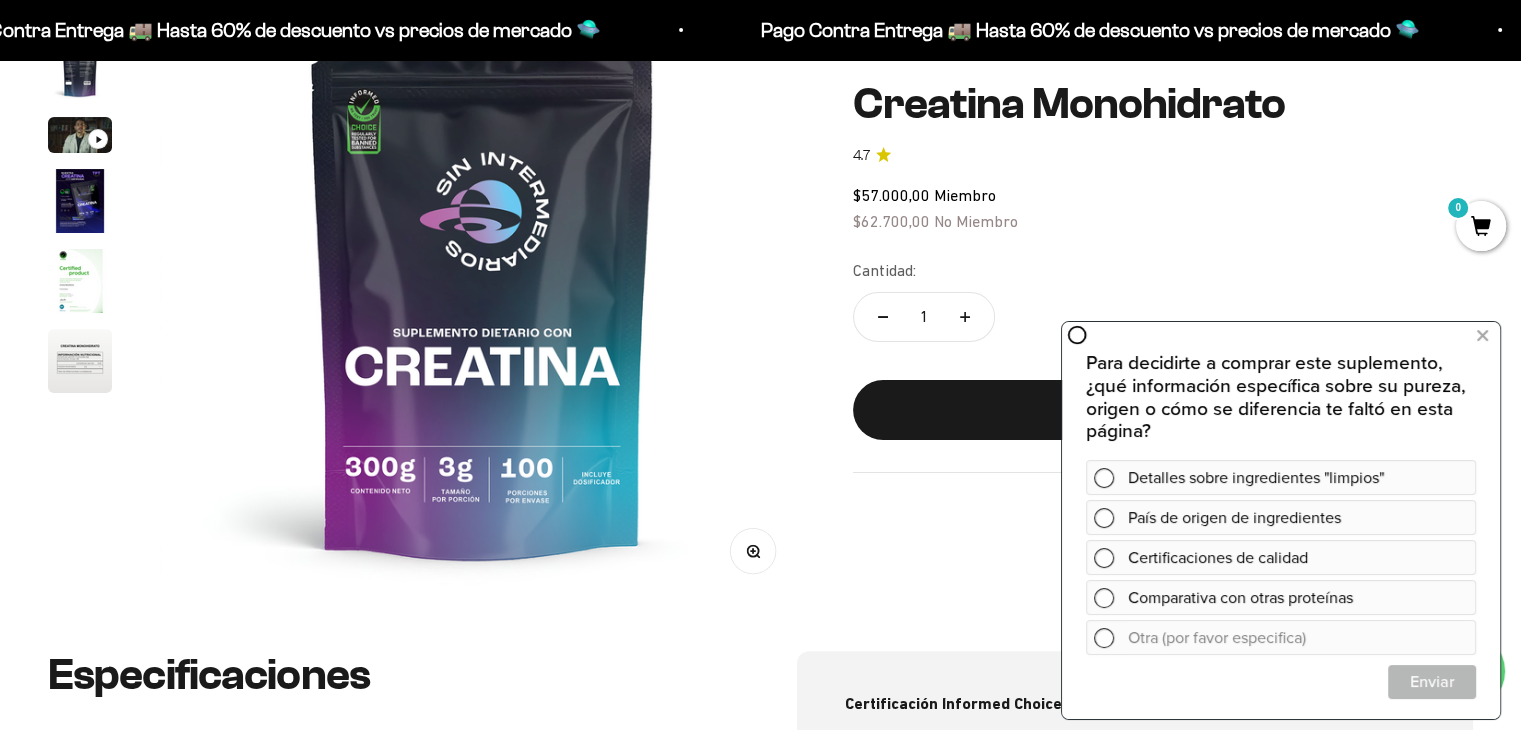 click at bounding box center (80, 201) 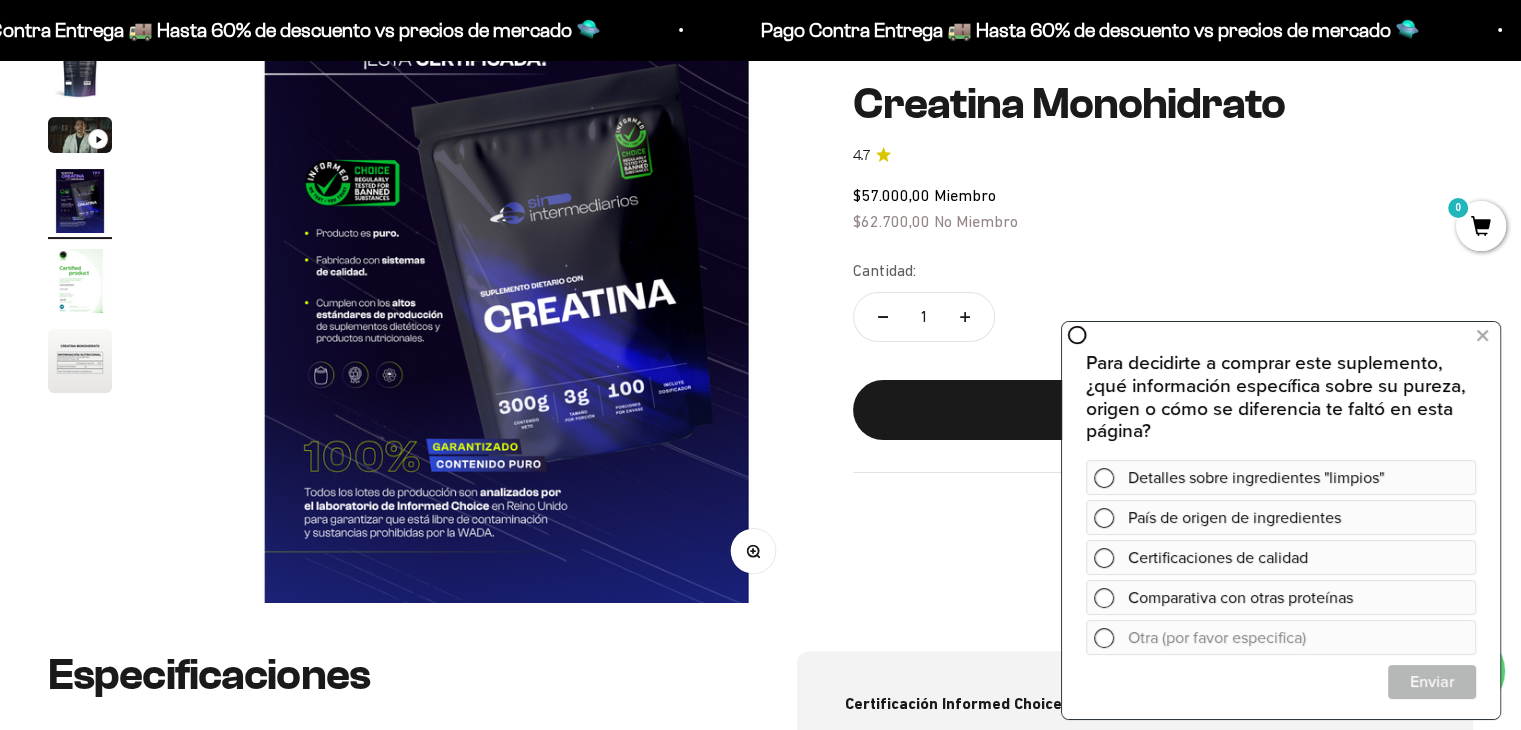 scroll, scrollTop: 0, scrollLeft: 2008, axis: horizontal 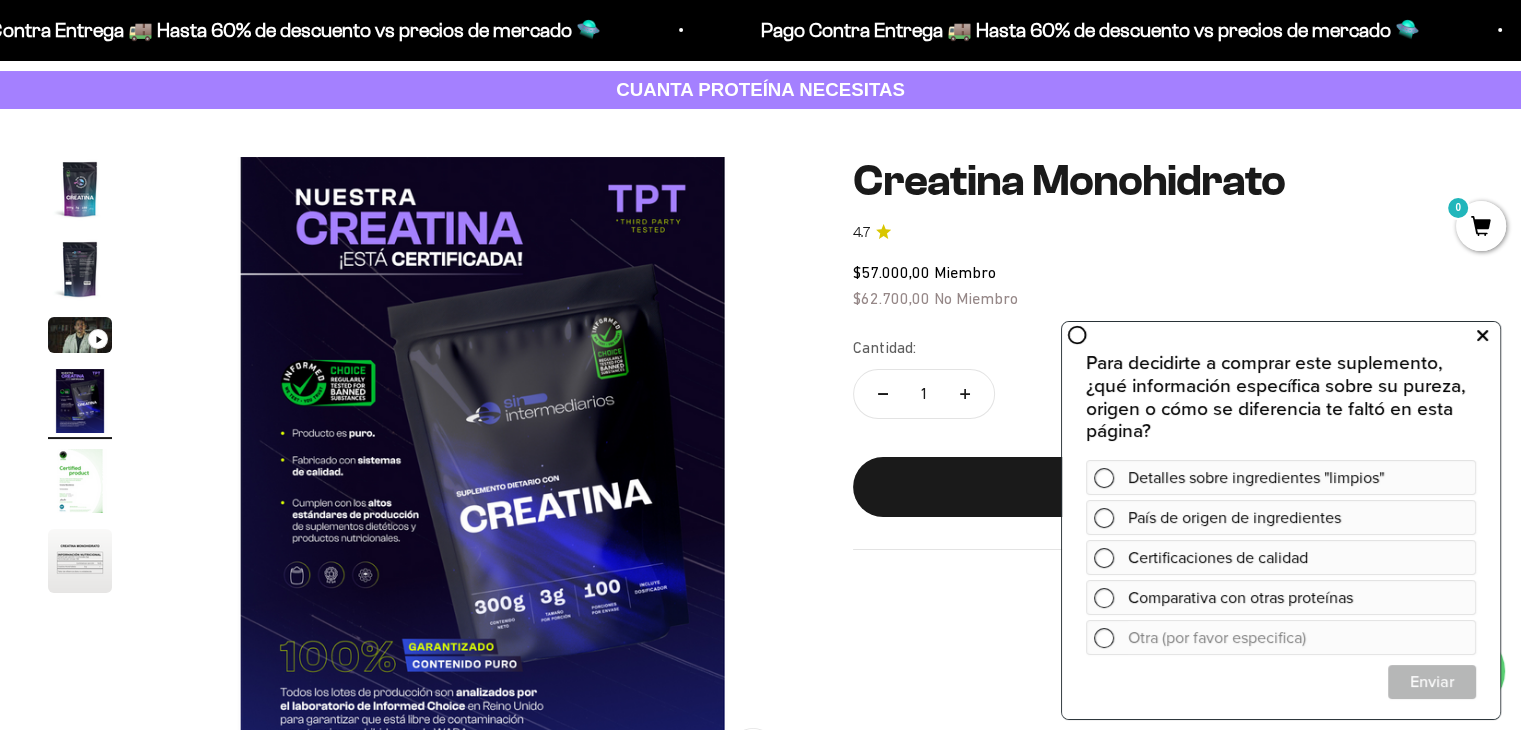 click at bounding box center (1482, 336) 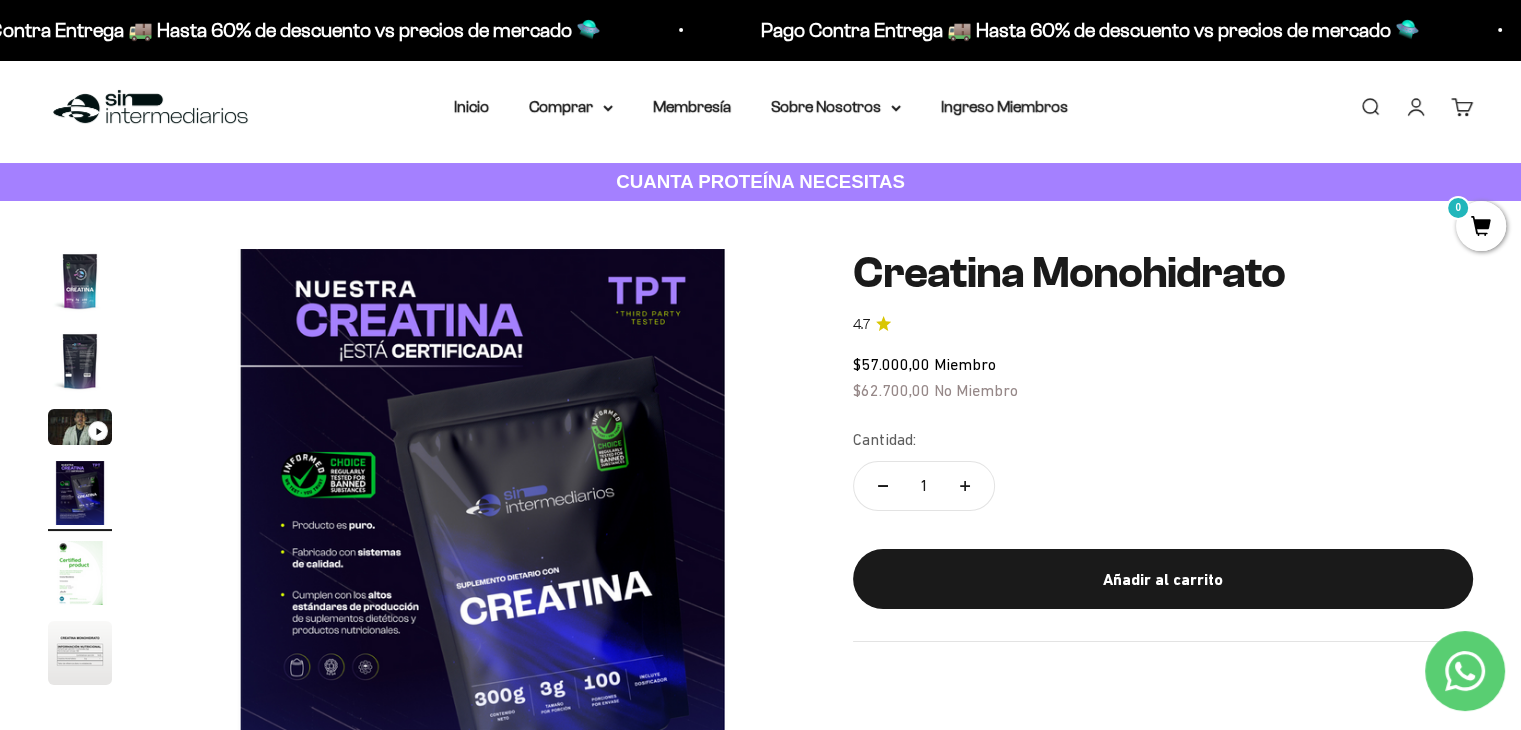scroll, scrollTop: 0, scrollLeft: 0, axis: both 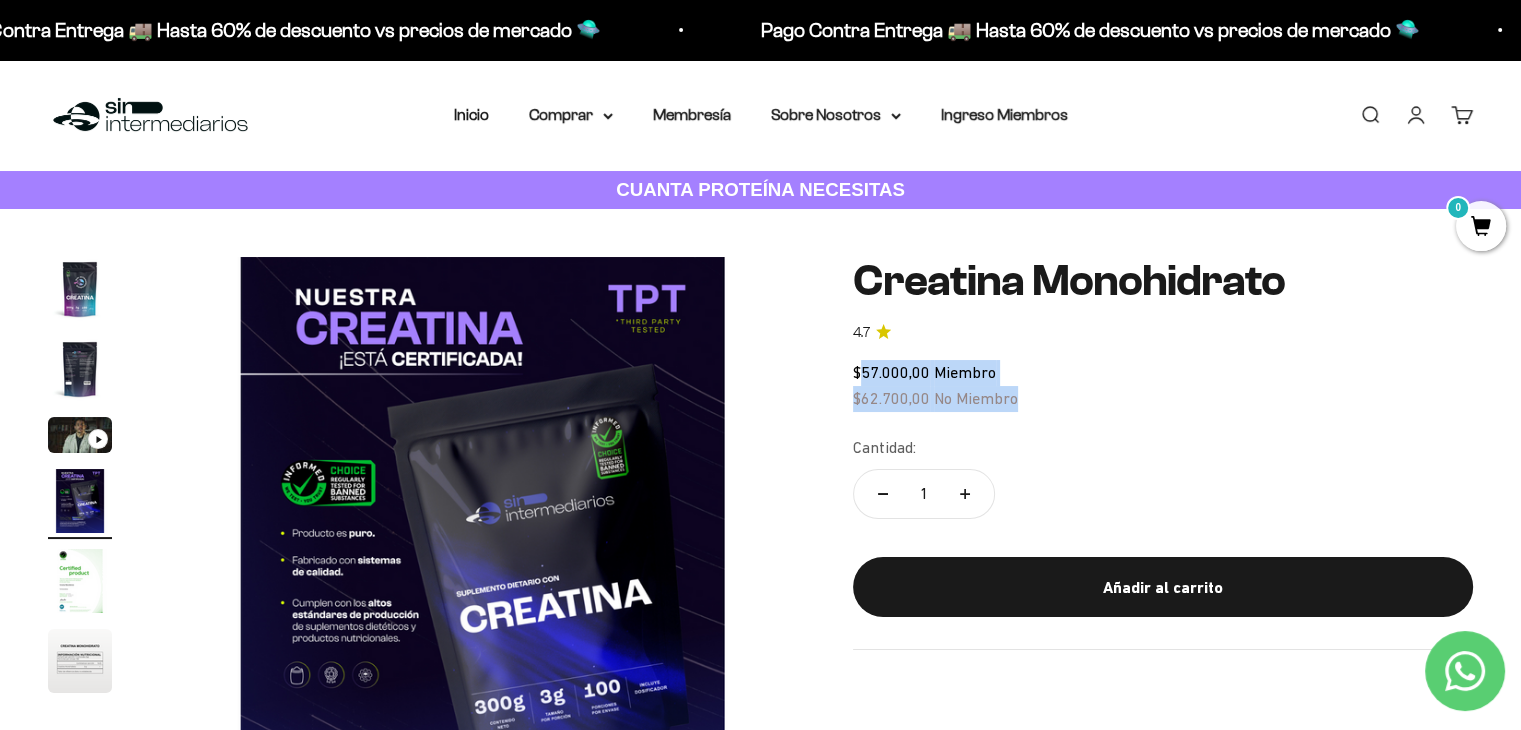 drag, startPoint x: 861, startPoint y: 373, endPoint x: 1023, endPoint y: 399, distance: 164.07315 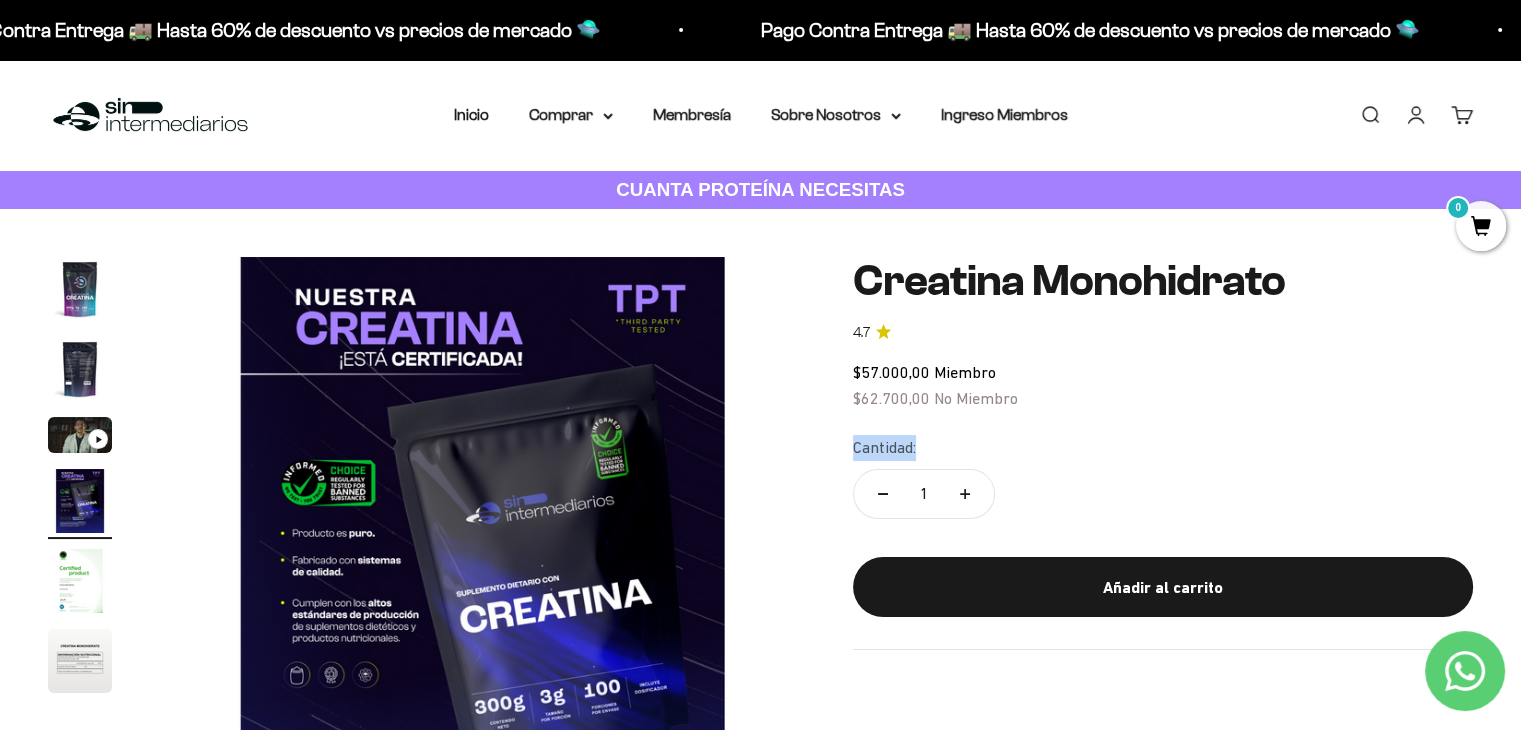 drag, startPoint x: 1064, startPoint y: 412, endPoint x: 1003, endPoint y: 401, distance: 61.983868 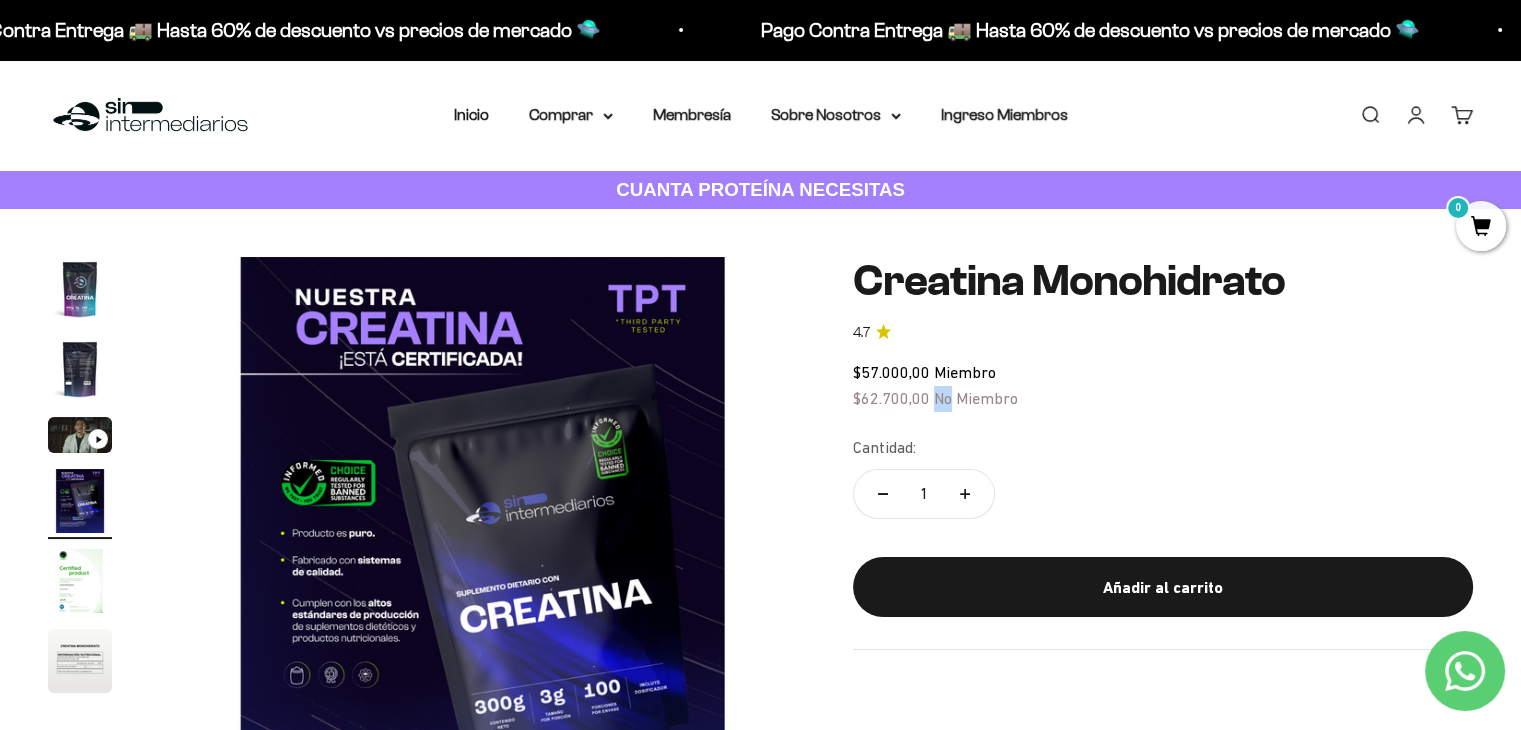 drag, startPoint x: 939, startPoint y: 393, endPoint x: 1023, endPoint y: 405, distance: 84.85281 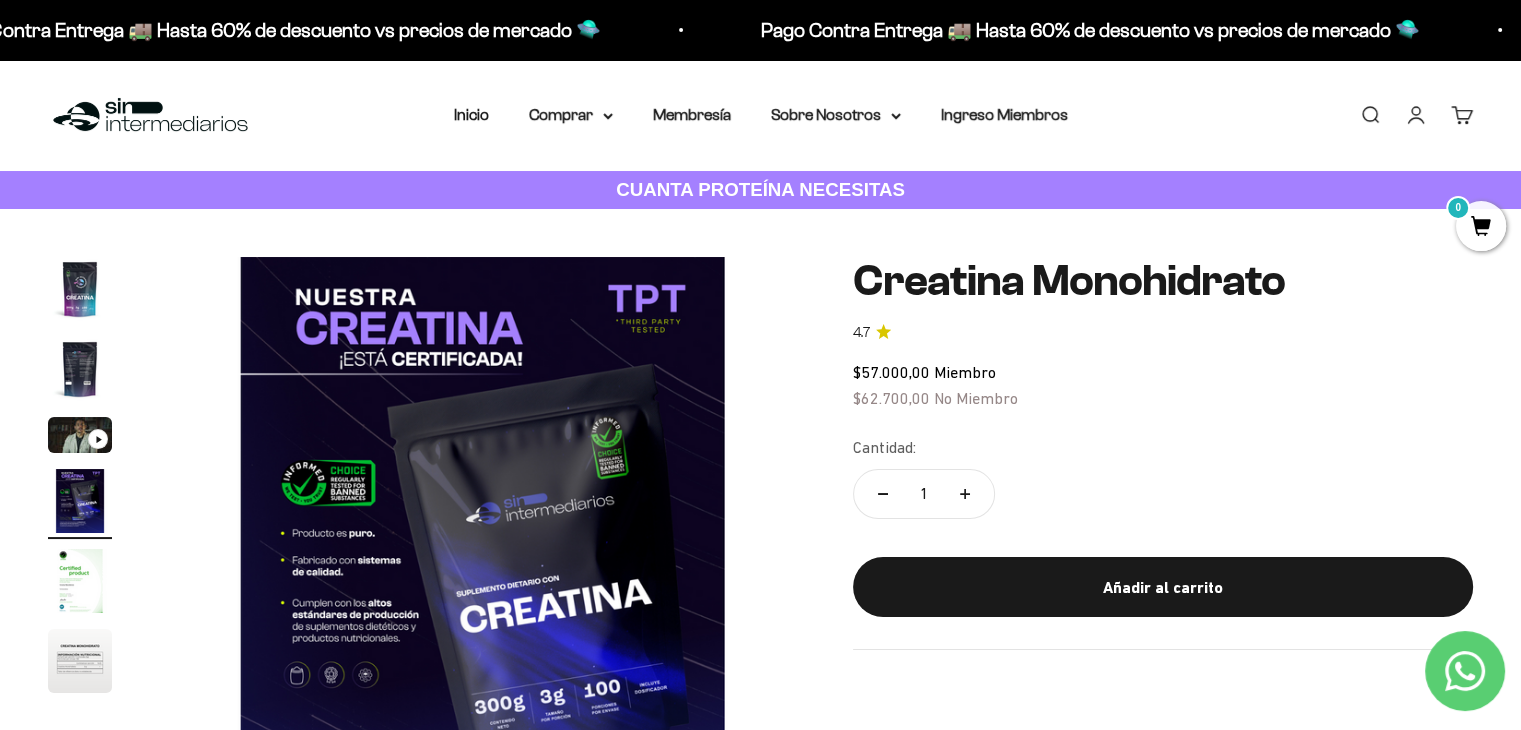 click on "$57.000,00   Miembro $62.700,00   No Miembro" 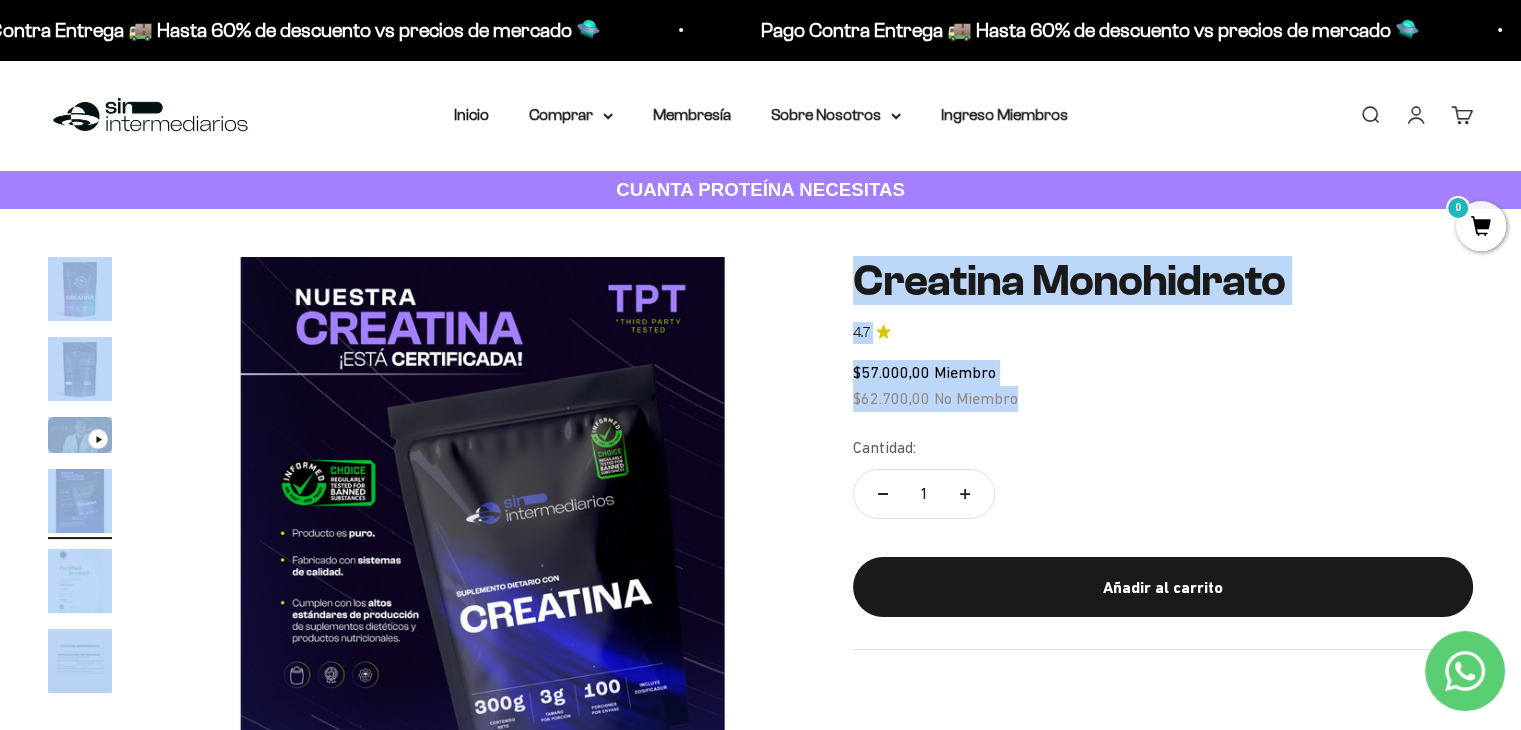 drag, startPoint x: 1032, startPoint y: 401, endPoint x: 826, endPoint y: 371, distance: 208.173 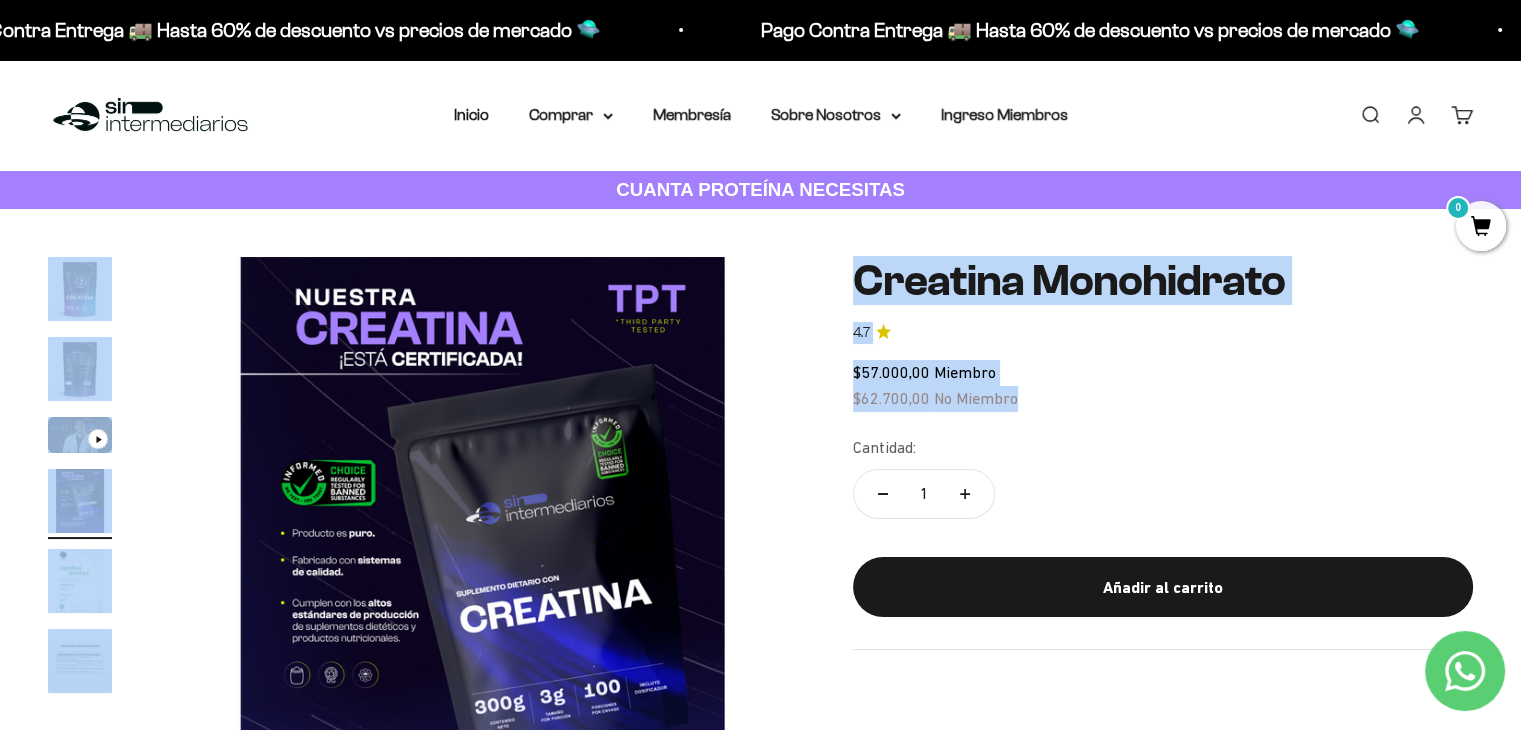 click on "Miembro" 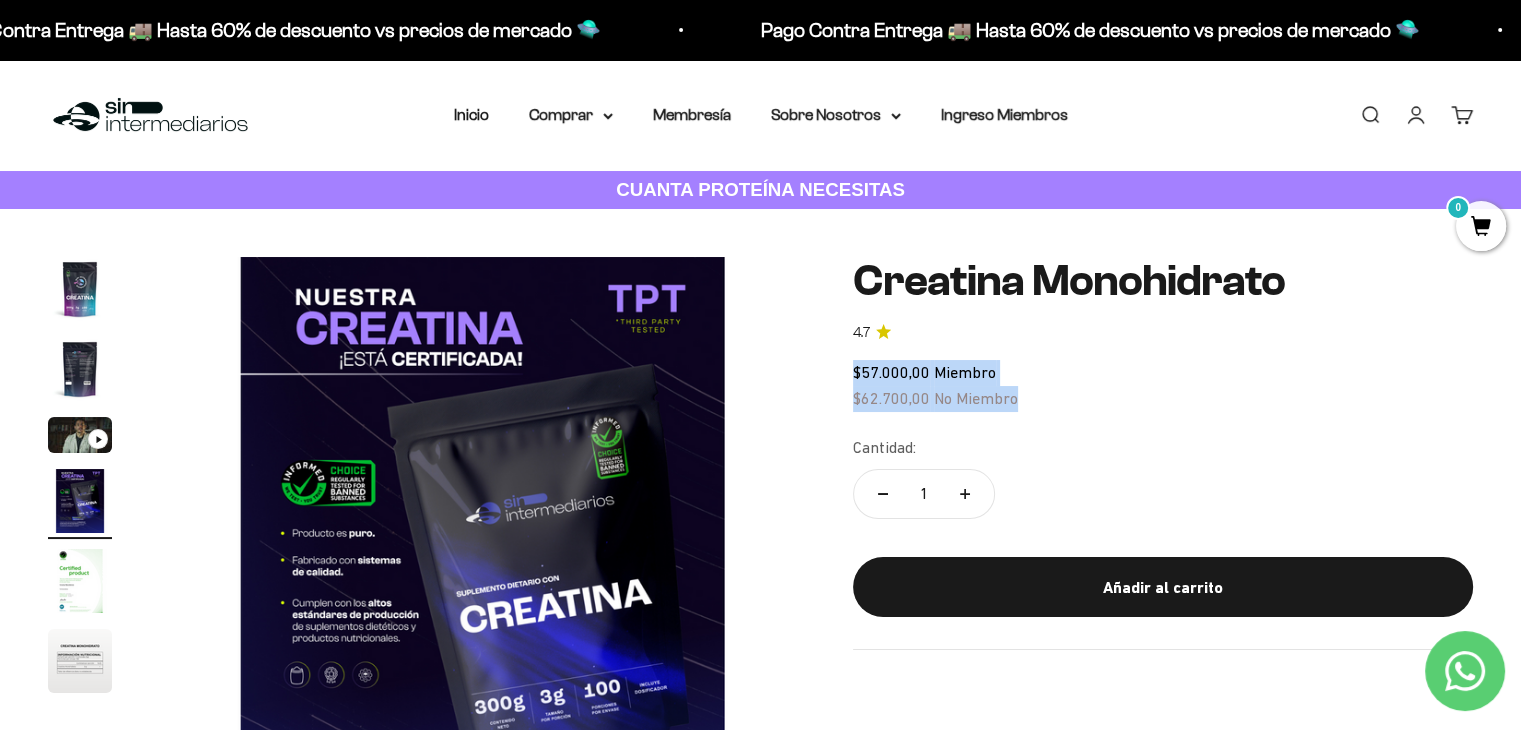 drag, startPoint x: 1004, startPoint y: 389, endPoint x: 833, endPoint y: 376, distance: 171.49344 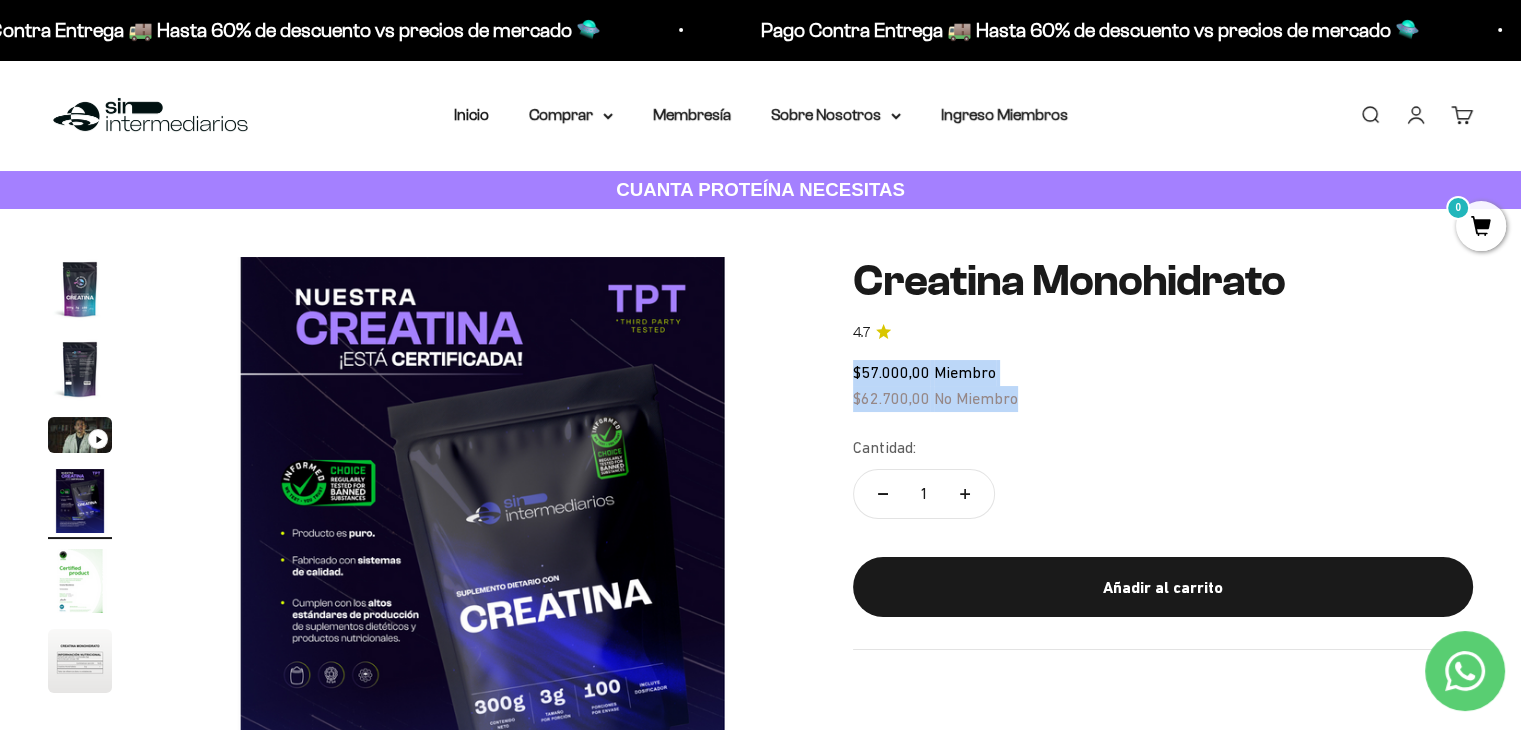 click at bounding box center [80, 289] 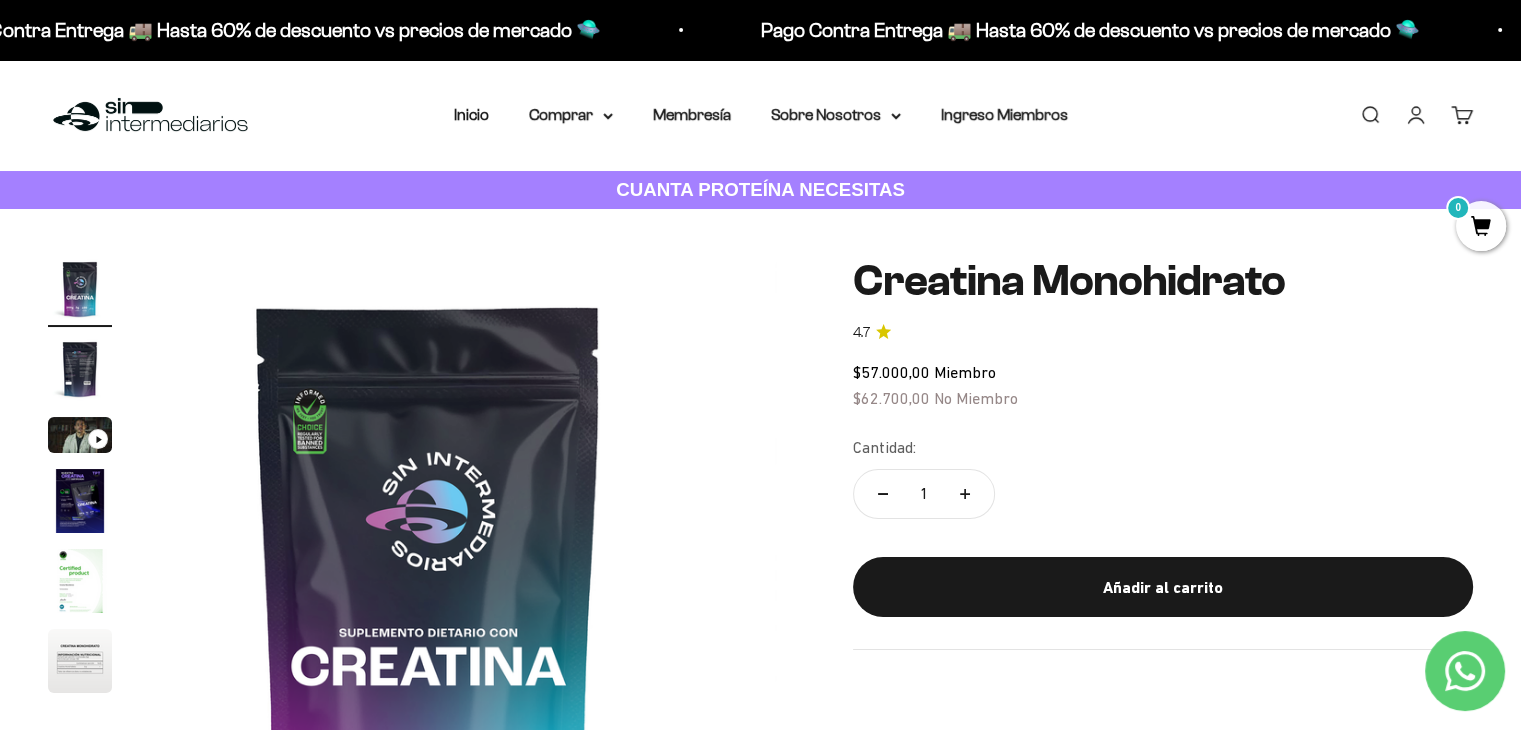 scroll, scrollTop: 0, scrollLeft: 0, axis: both 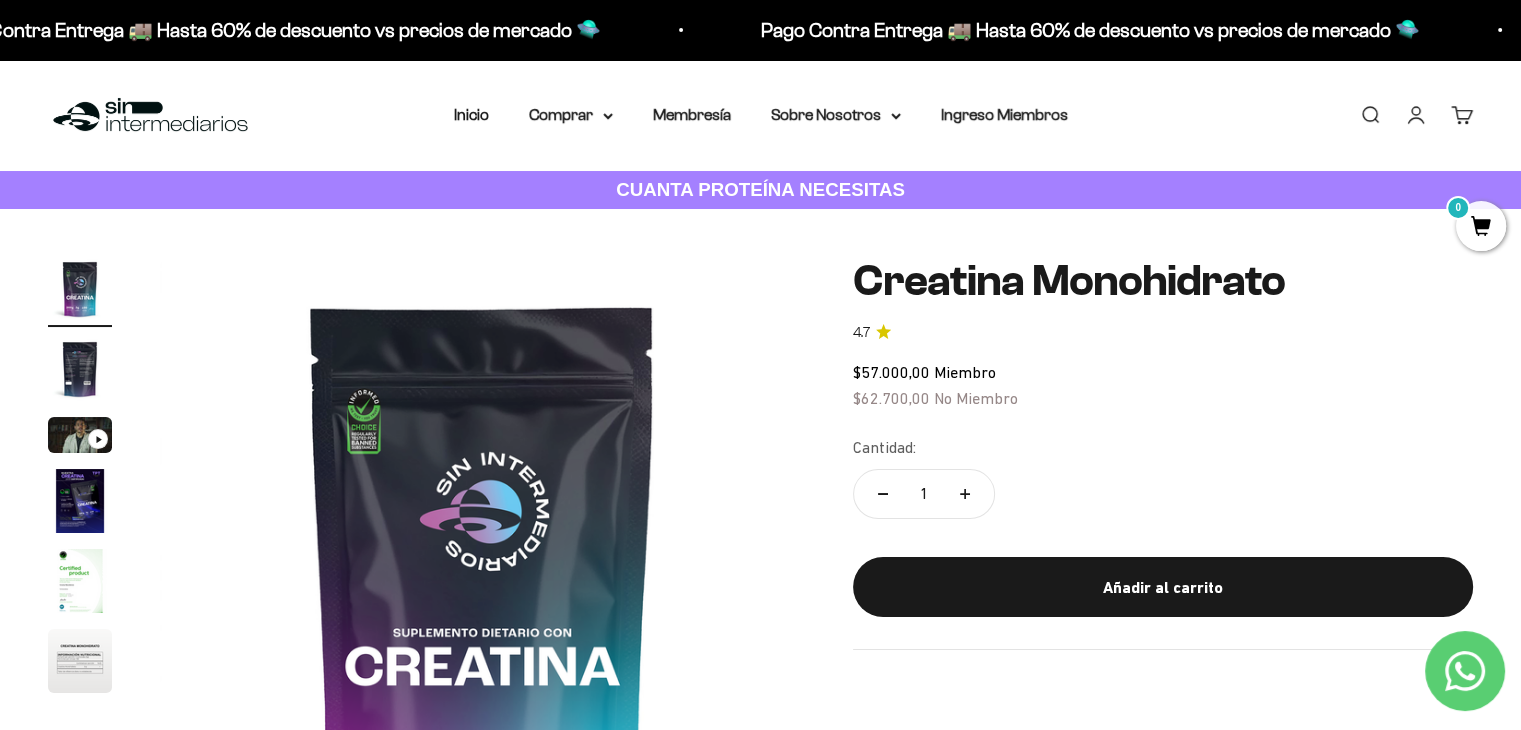 click at bounding box center (80, 369) 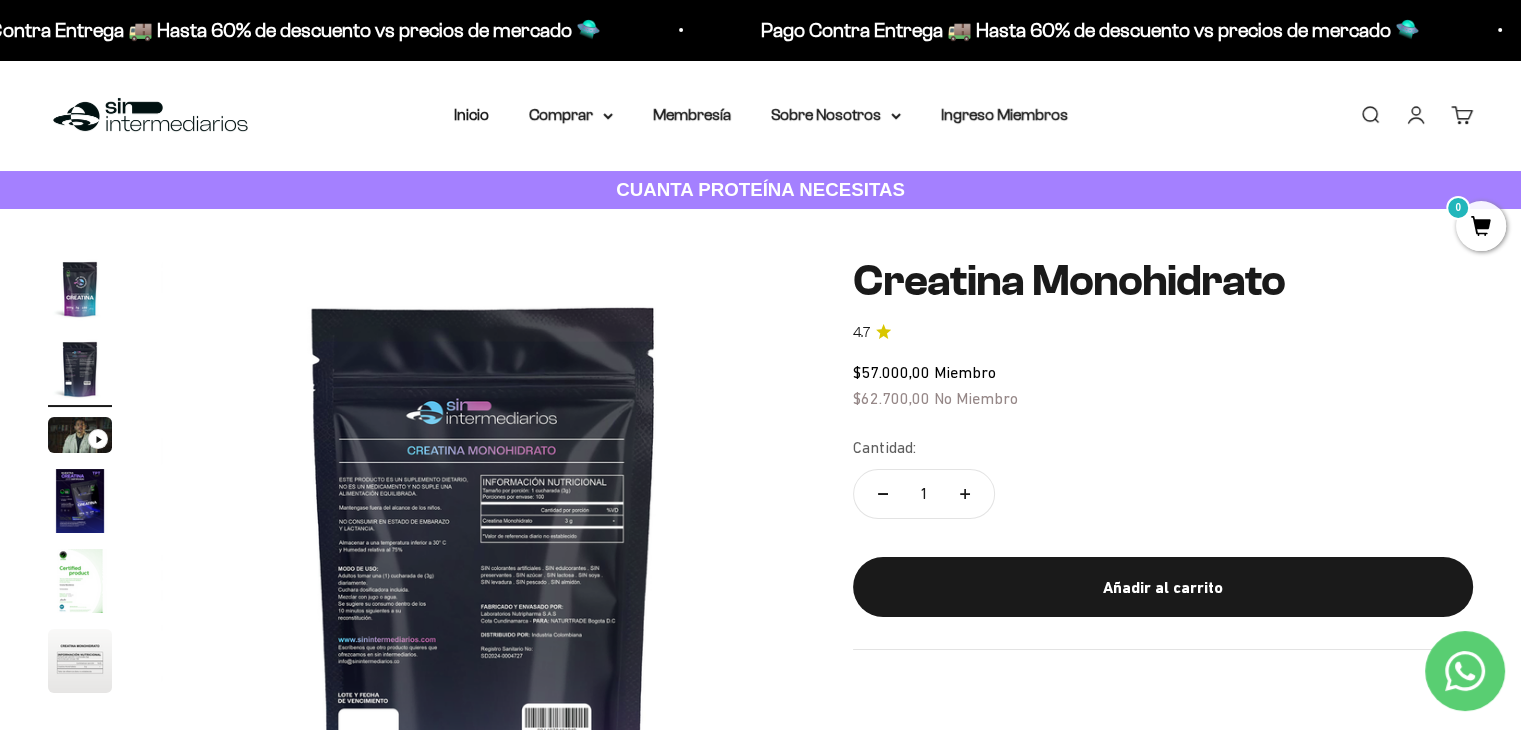 scroll, scrollTop: 0, scrollLeft: 669, axis: horizontal 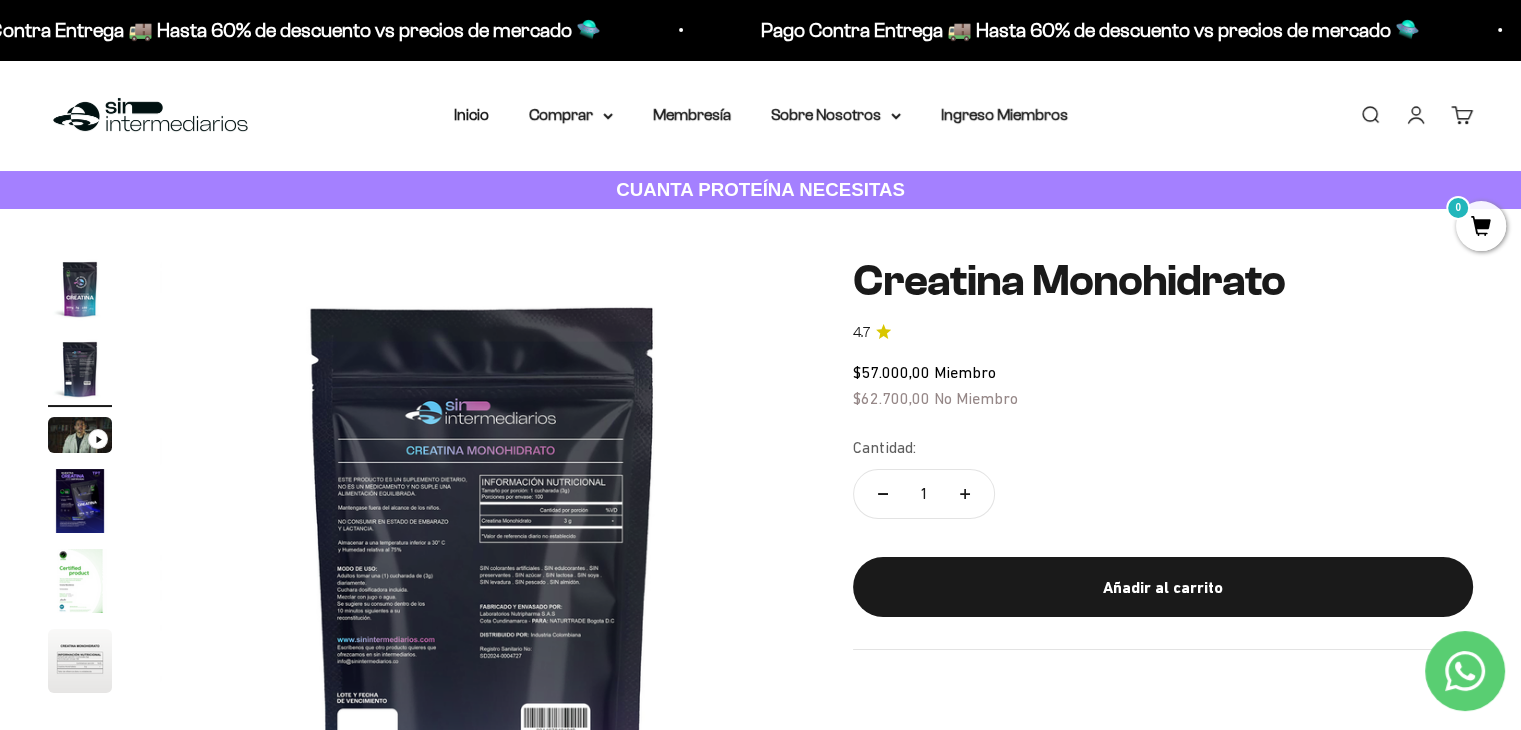 click at bounding box center (80, 501) 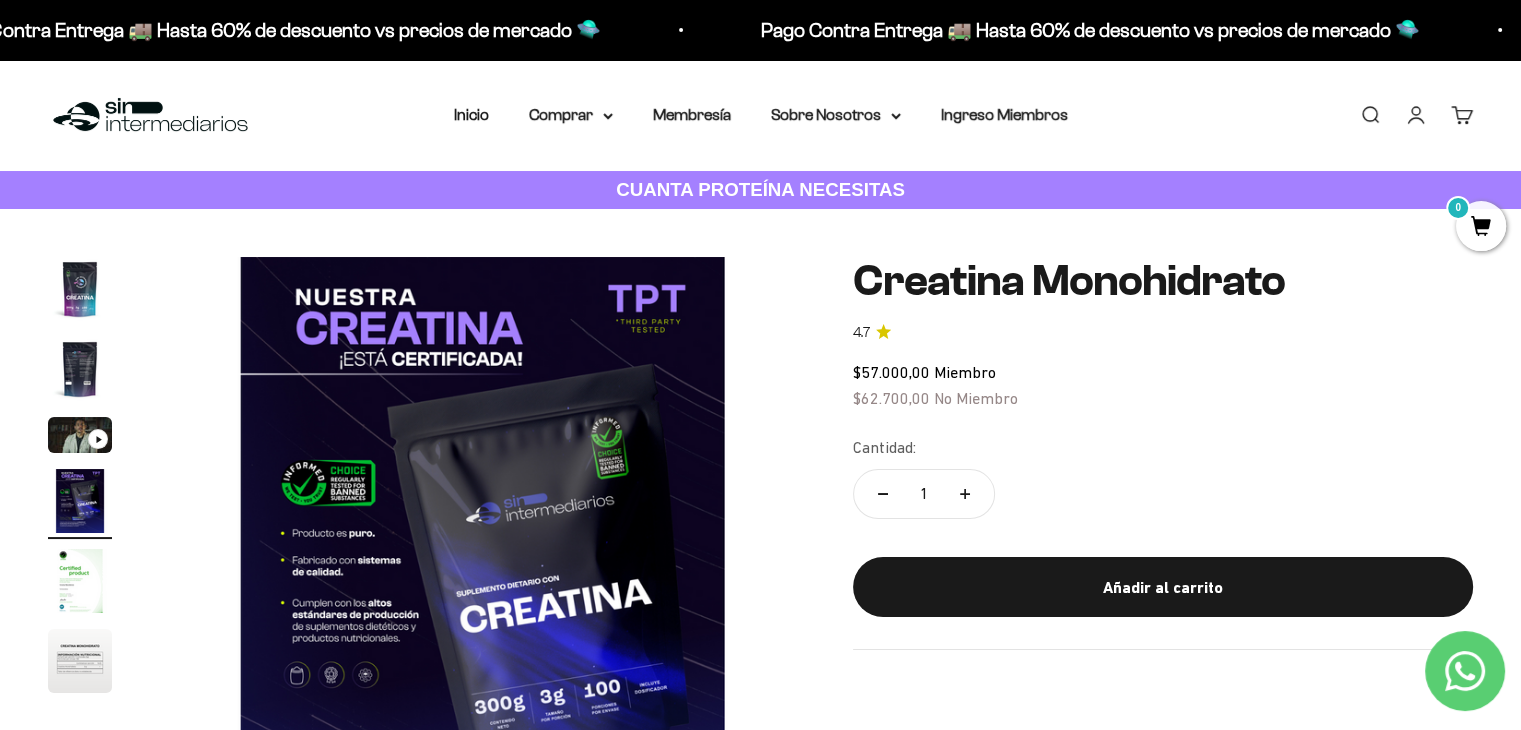 click at bounding box center (80, 581) 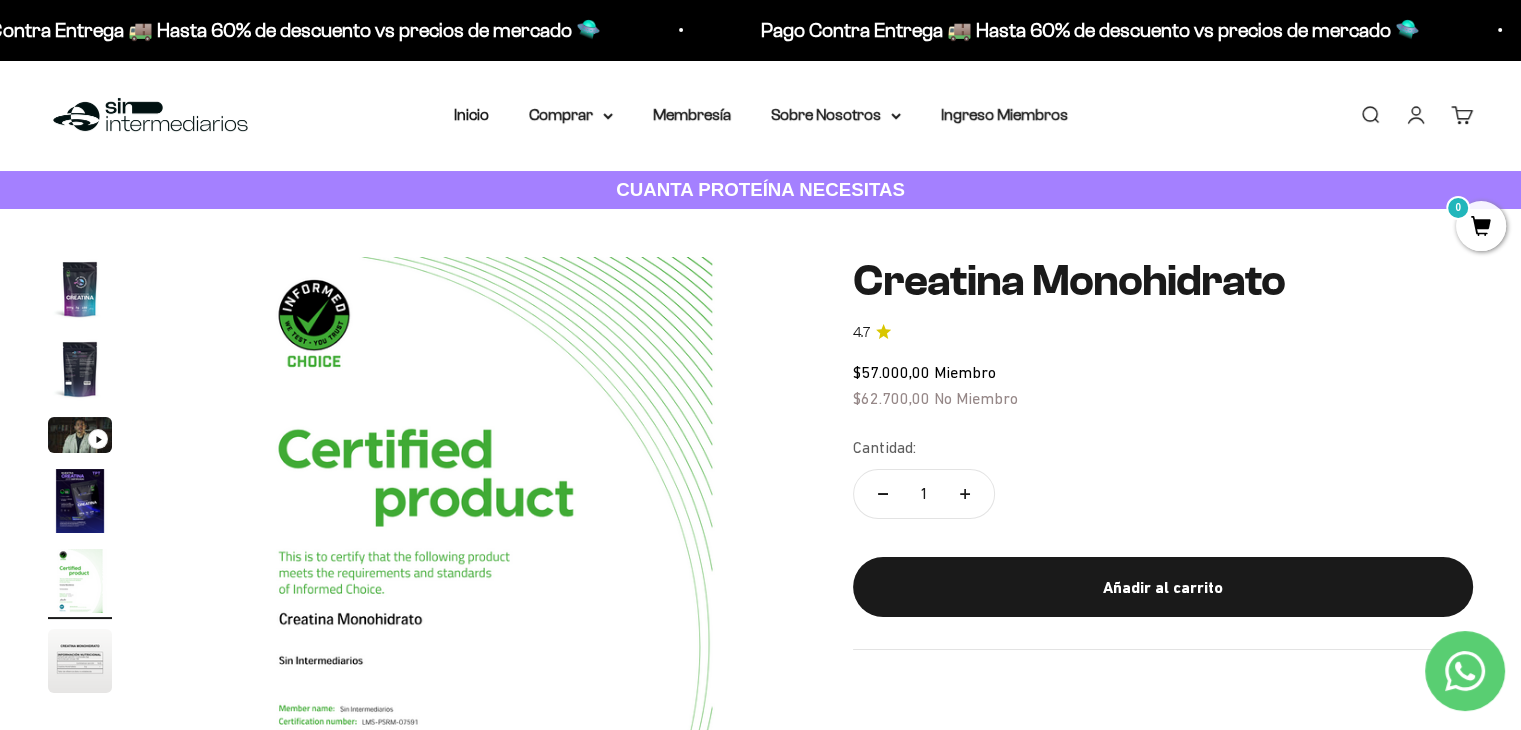 click at bounding box center [80, 289] 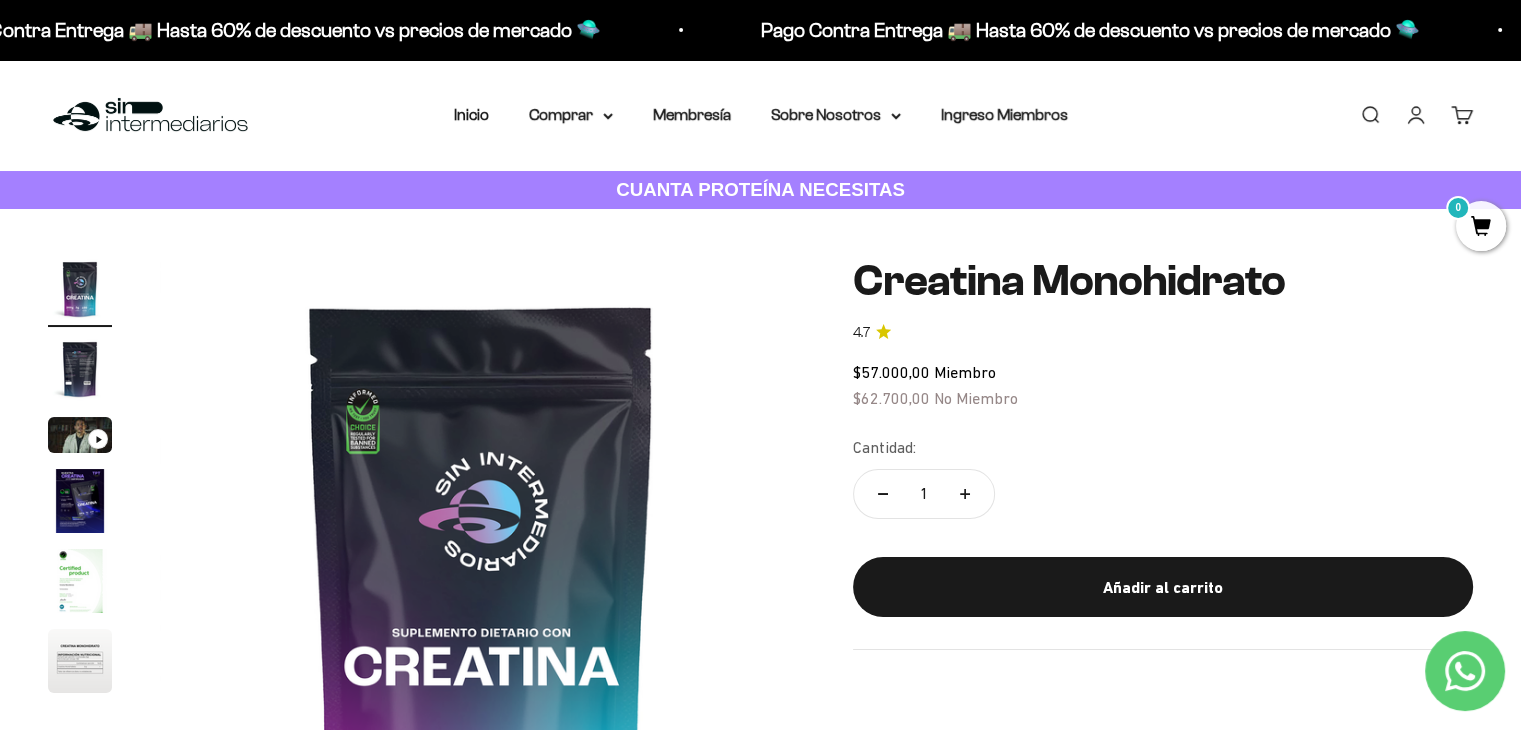 scroll, scrollTop: 0, scrollLeft: 0, axis: both 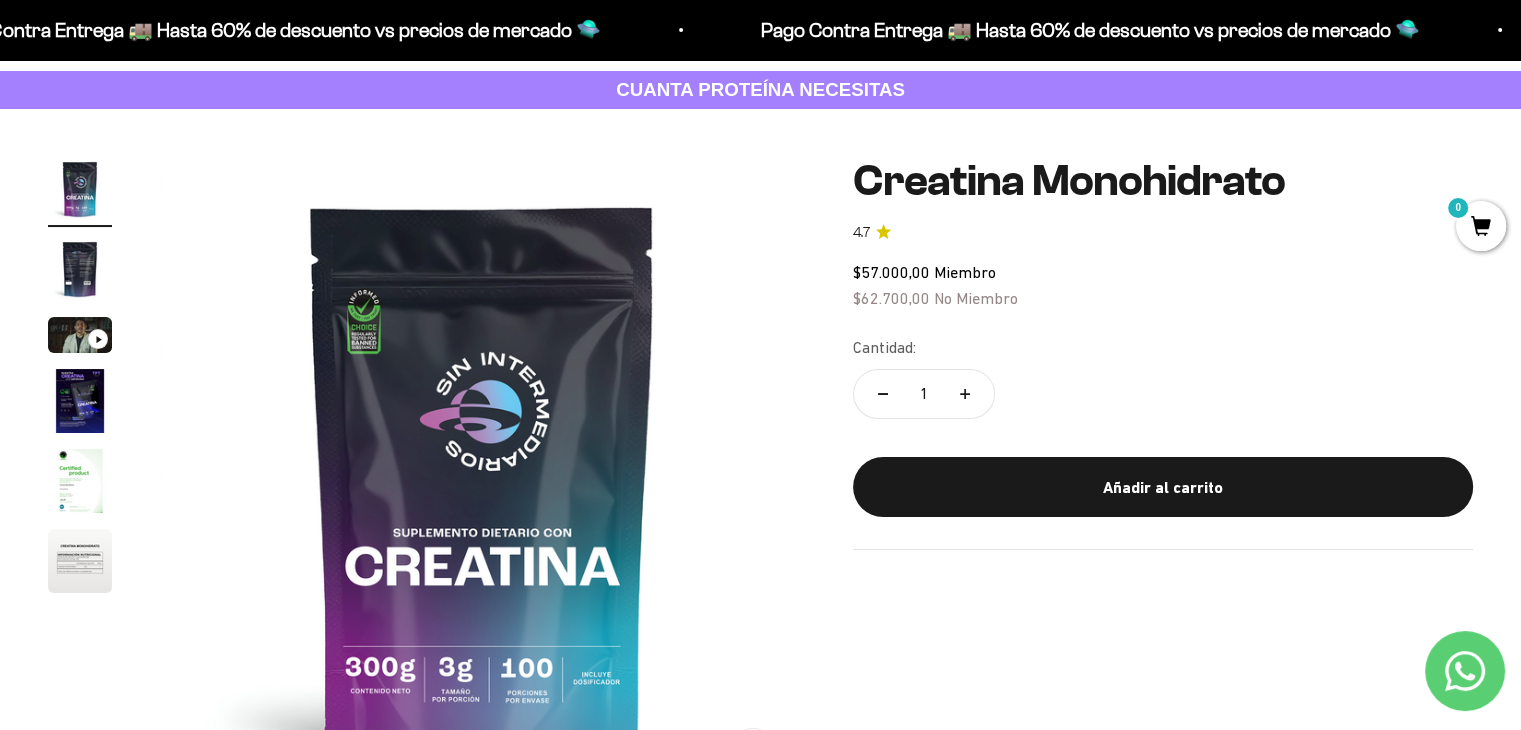 click at bounding box center [80, 269] 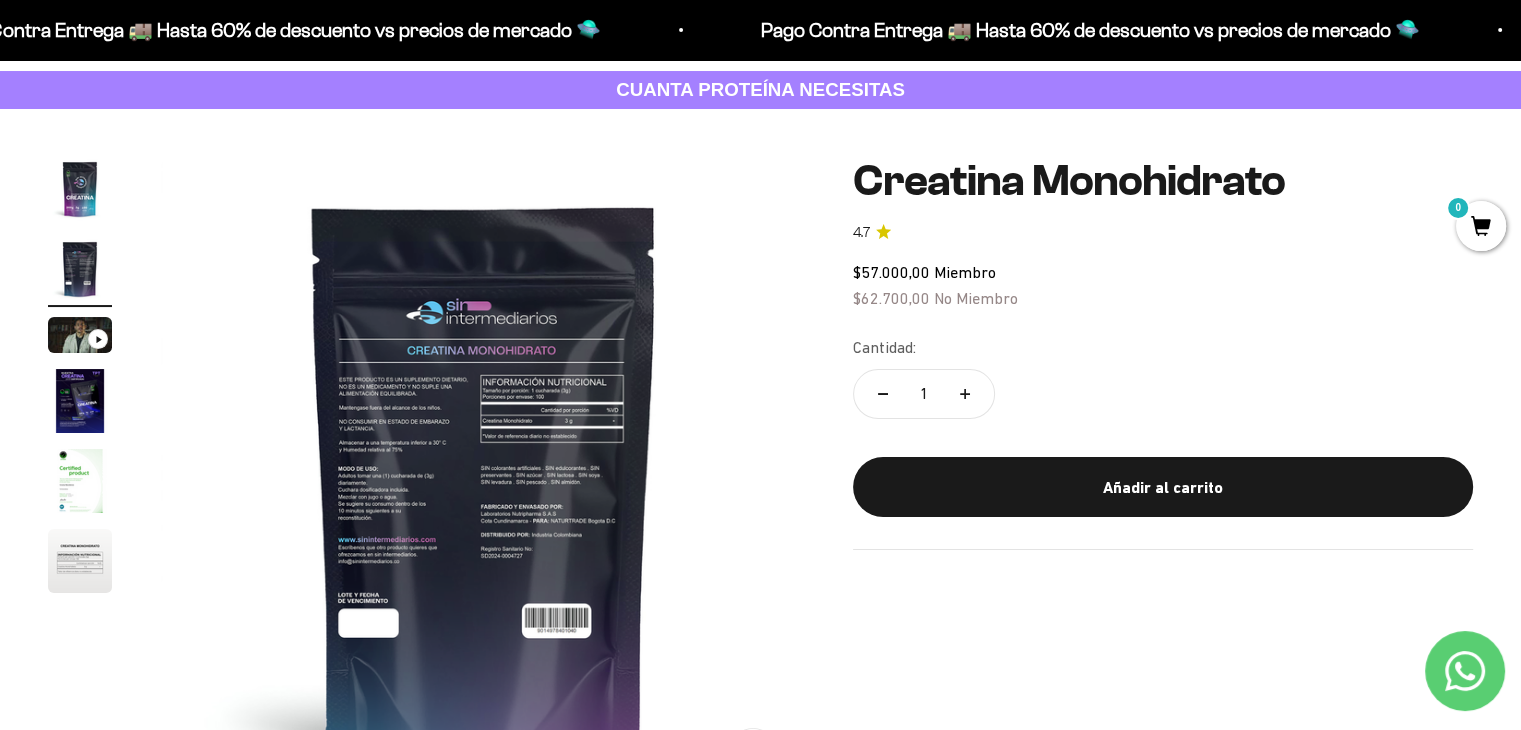 scroll, scrollTop: 0, scrollLeft: 669, axis: horizontal 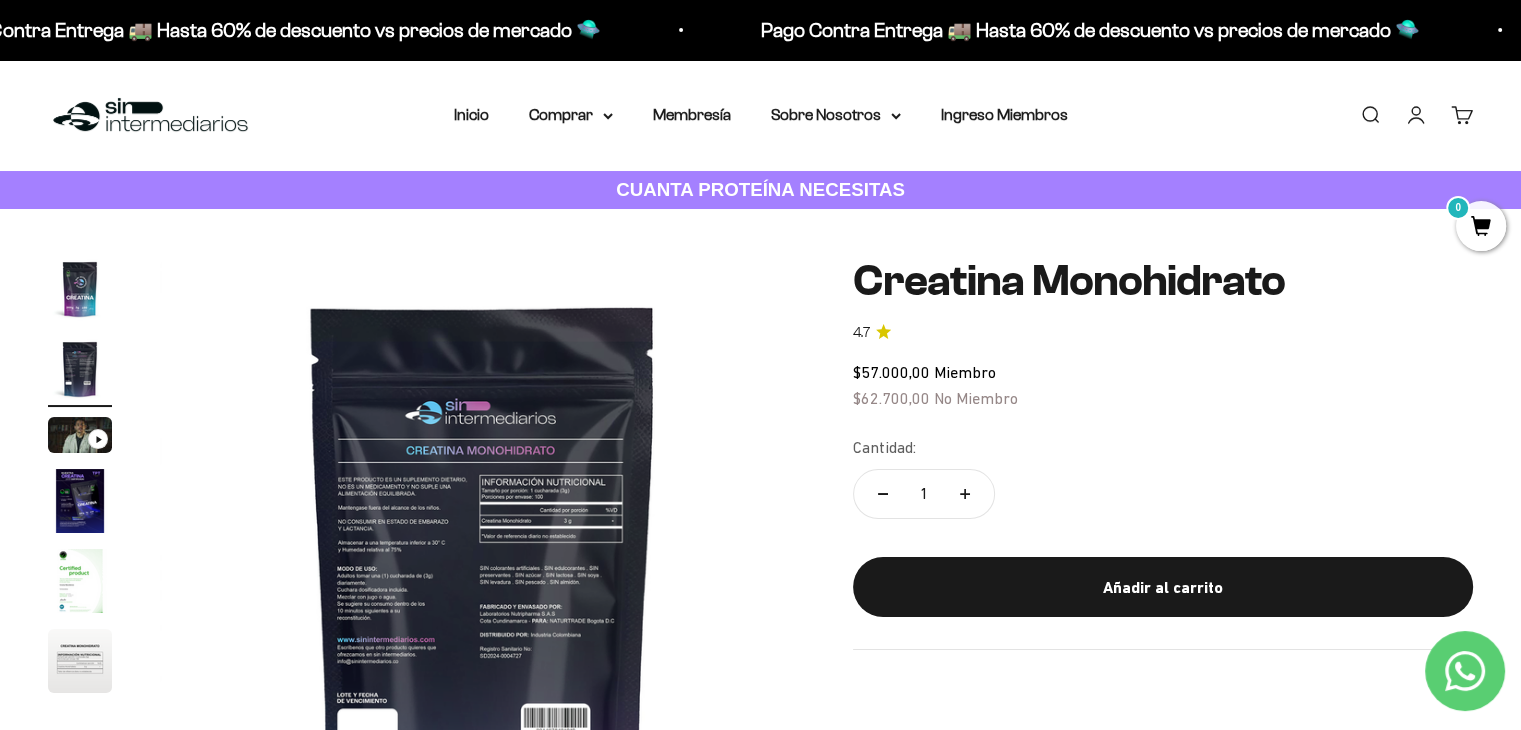 drag, startPoint x: 724, startPoint y: 125, endPoint x: 649, endPoint y: 141, distance: 76.687675 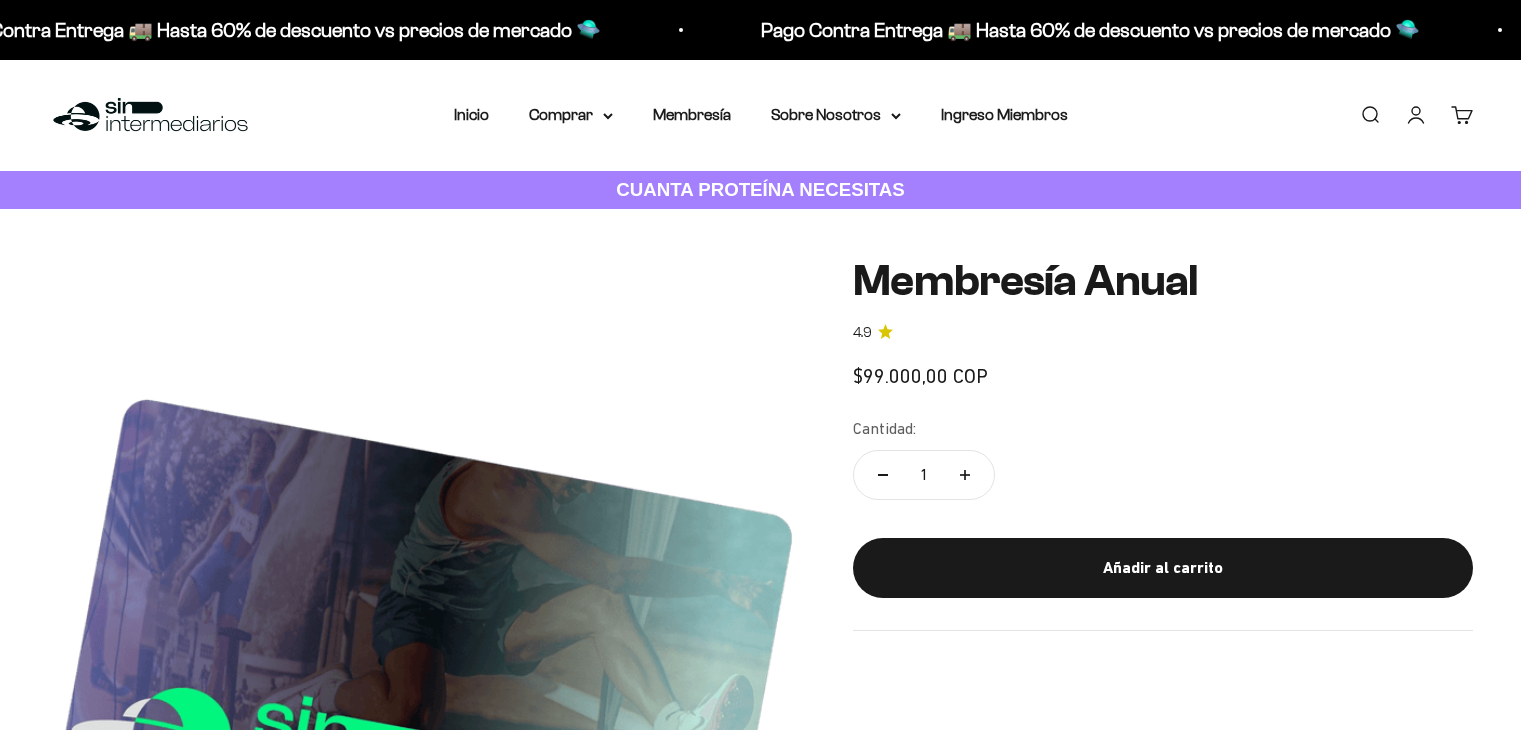 scroll, scrollTop: 0, scrollLeft: 0, axis: both 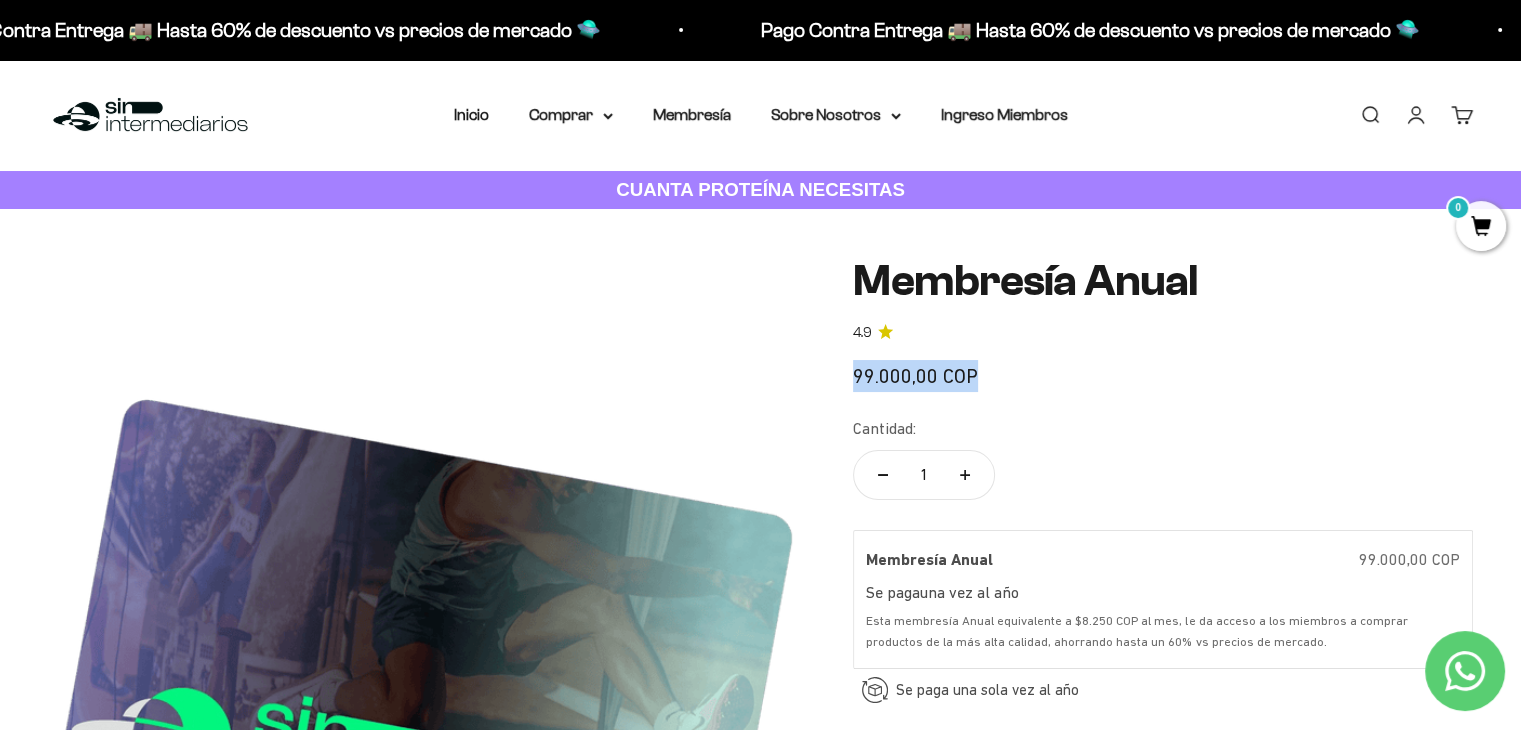 drag, startPoint x: 1028, startPoint y: 373, endPoint x: 1007, endPoint y: 365, distance: 22.472204 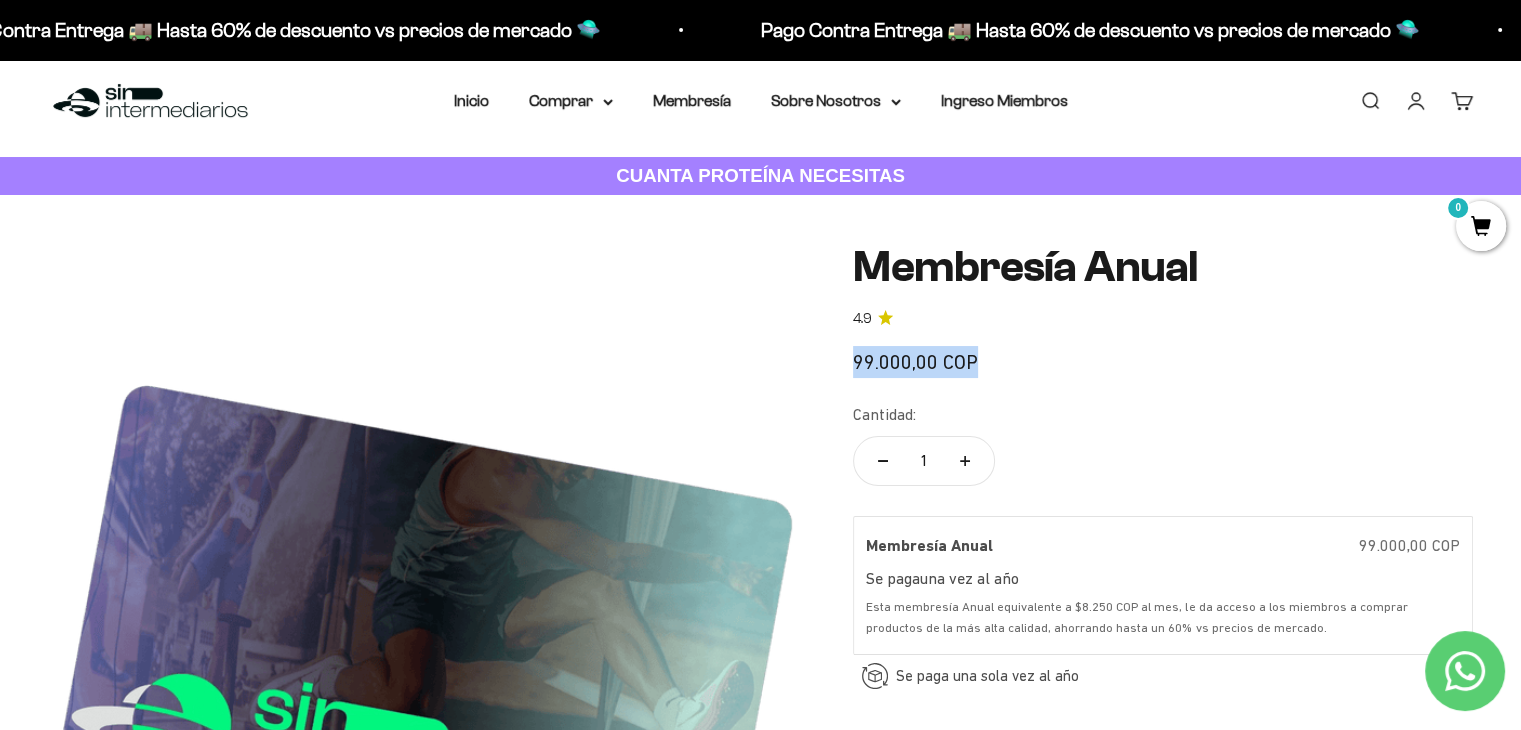 scroll, scrollTop: 0, scrollLeft: 0, axis: both 